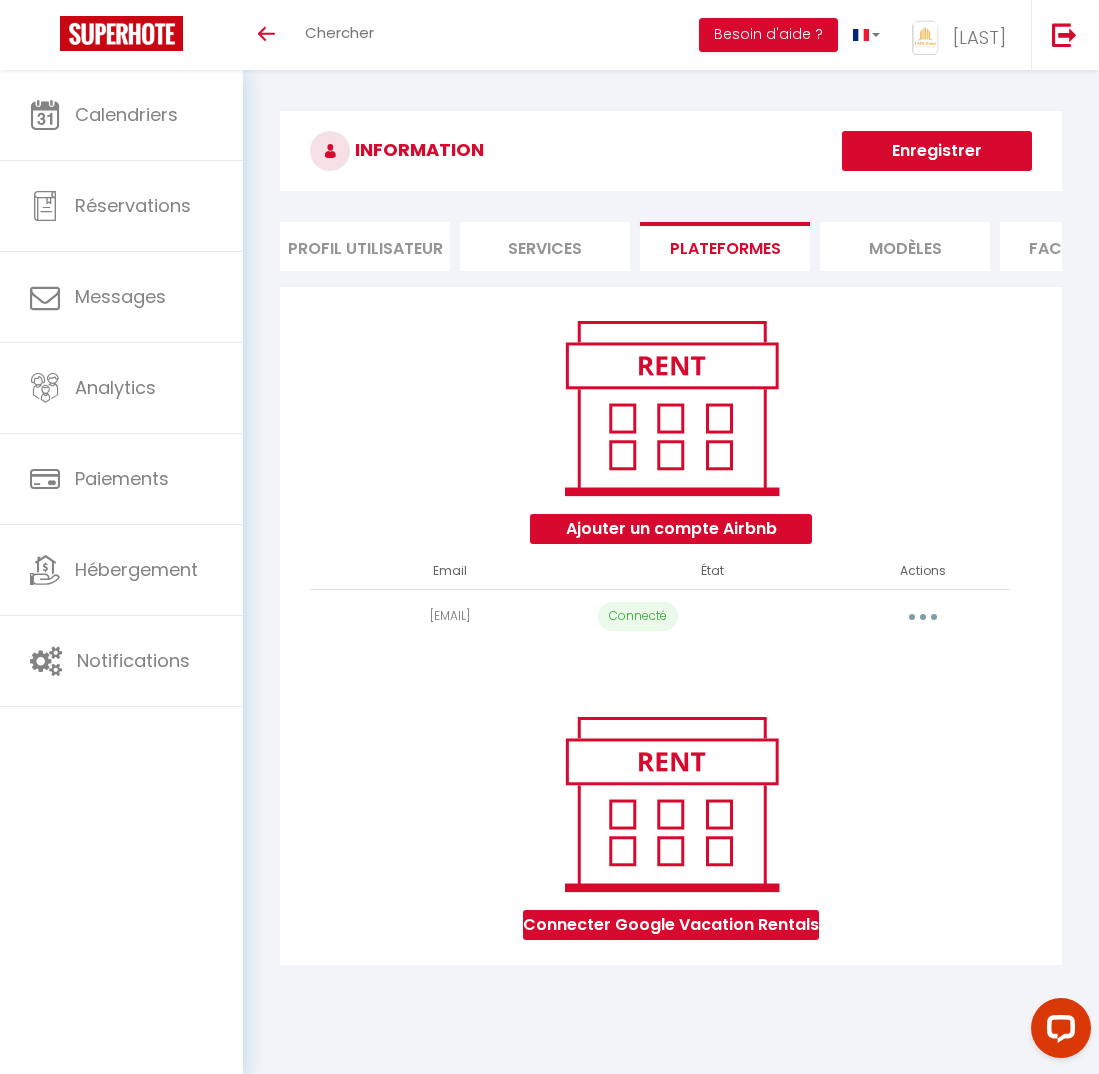 scroll, scrollTop: 0, scrollLeft: 0, axis: both 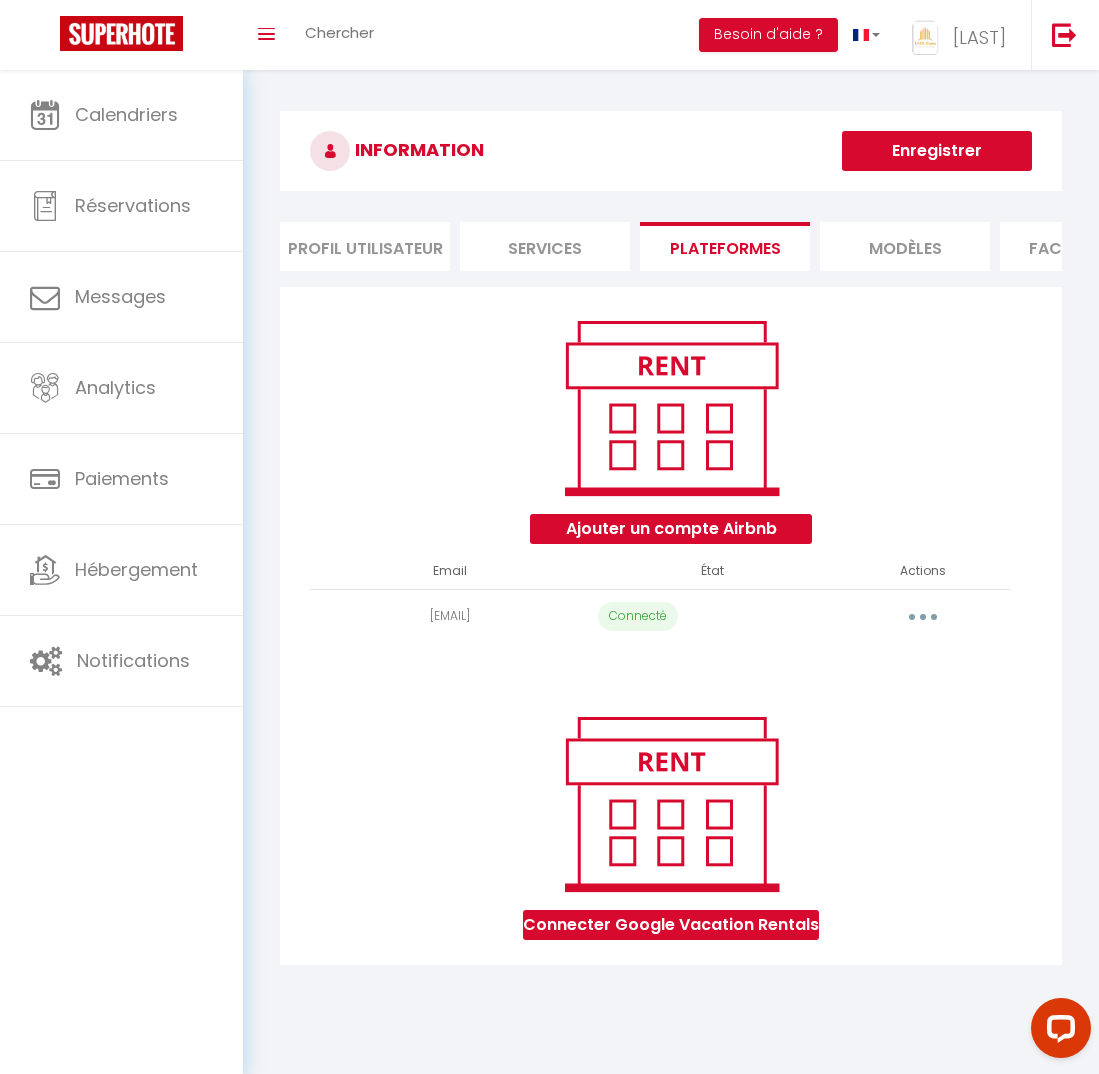 select on "[NUMBER]" 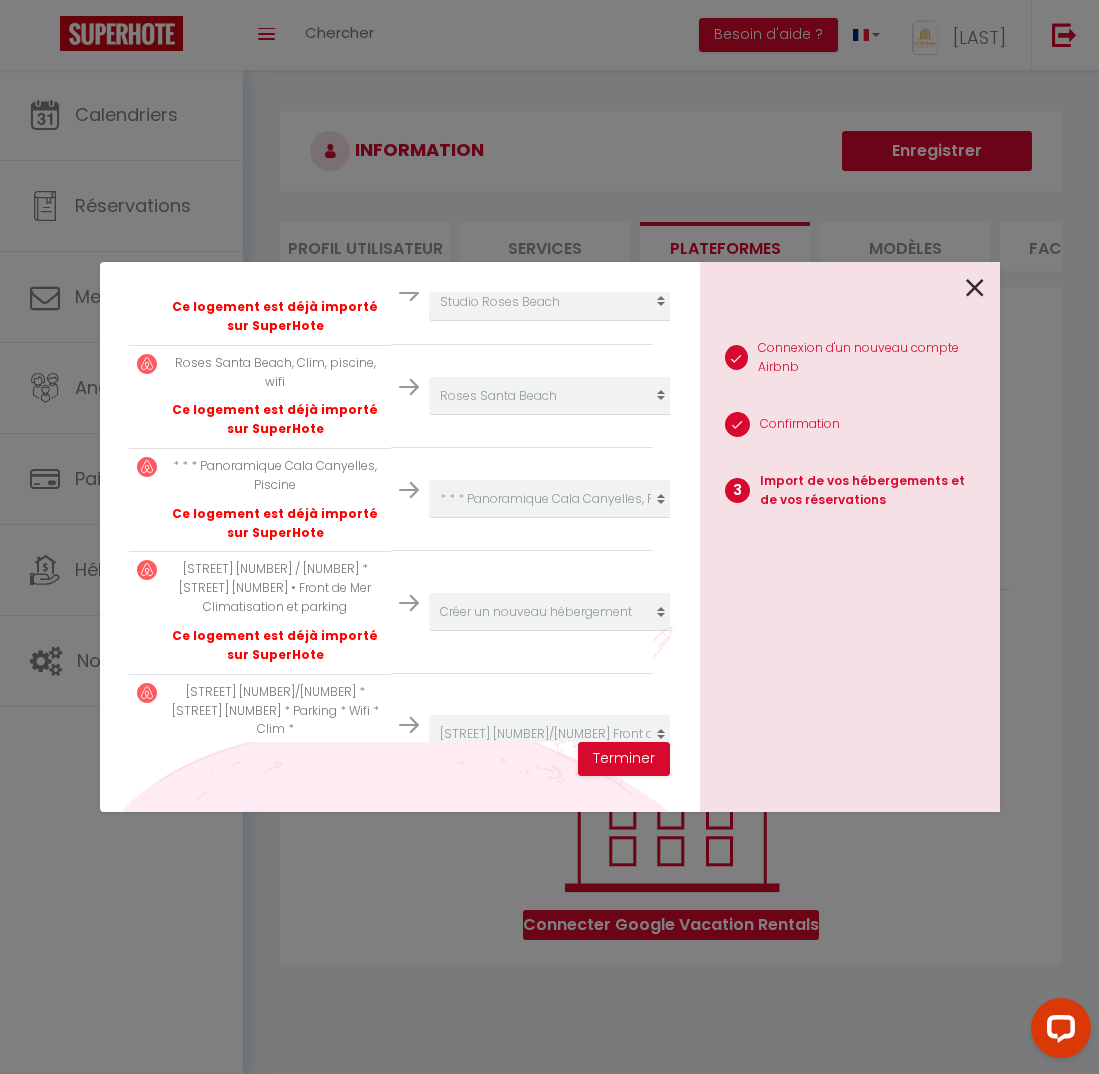scroll, scrollTop: 752, scrollLeft: 0, axis: vertical 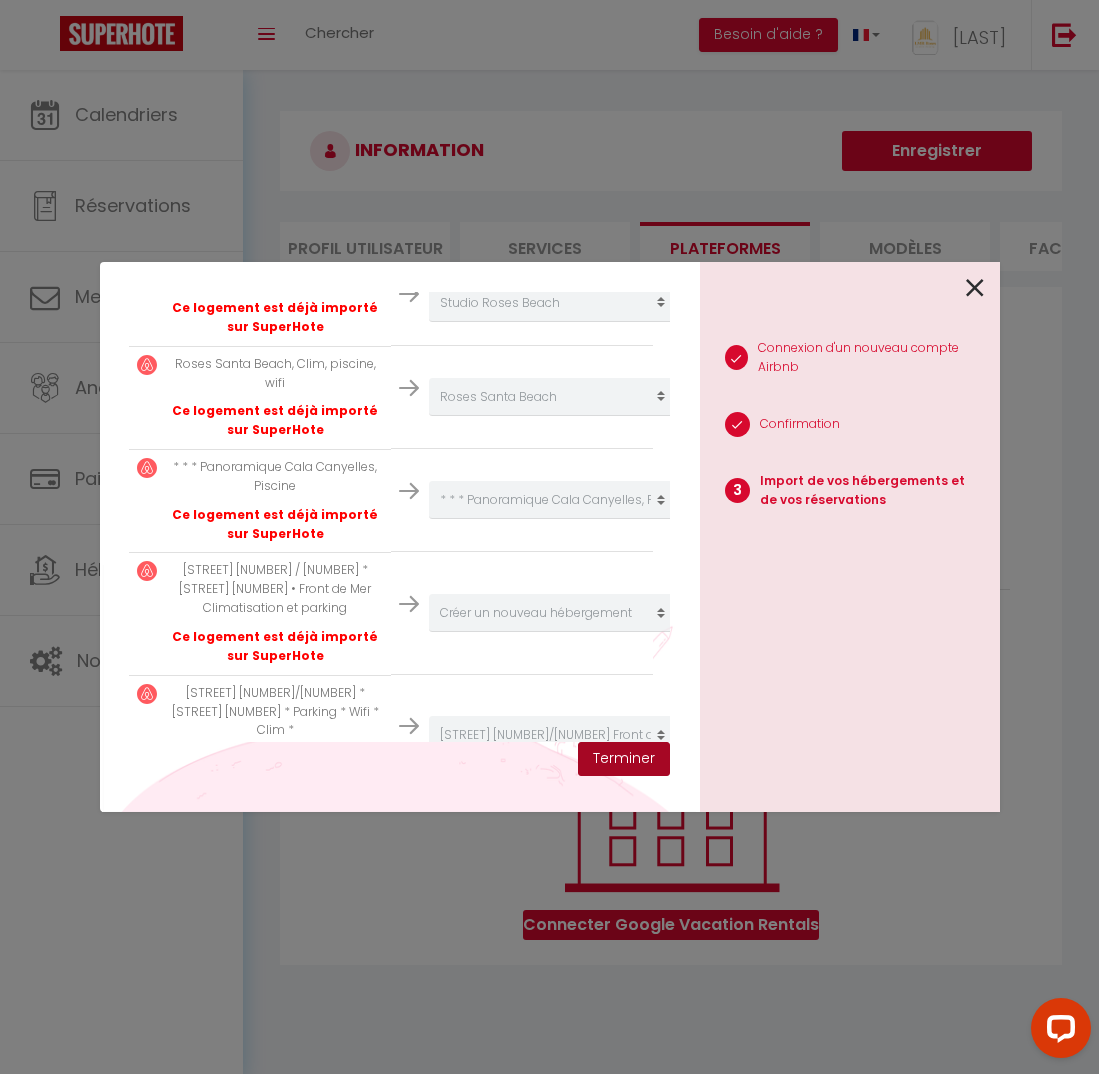 click on "Terminer" at bounding box center (624, 759) 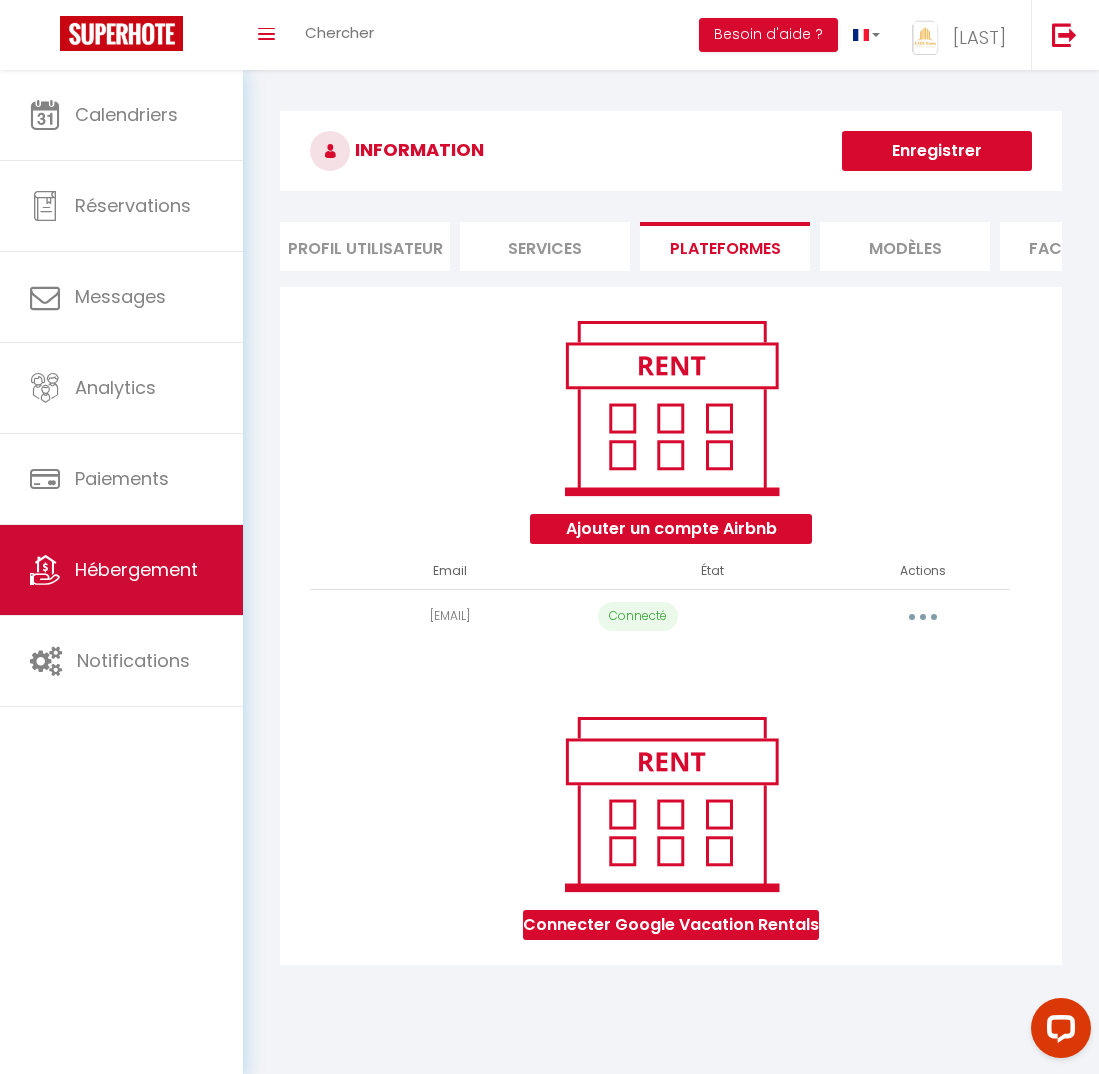 click on "Hébergement" at bounding box center (136, 569) 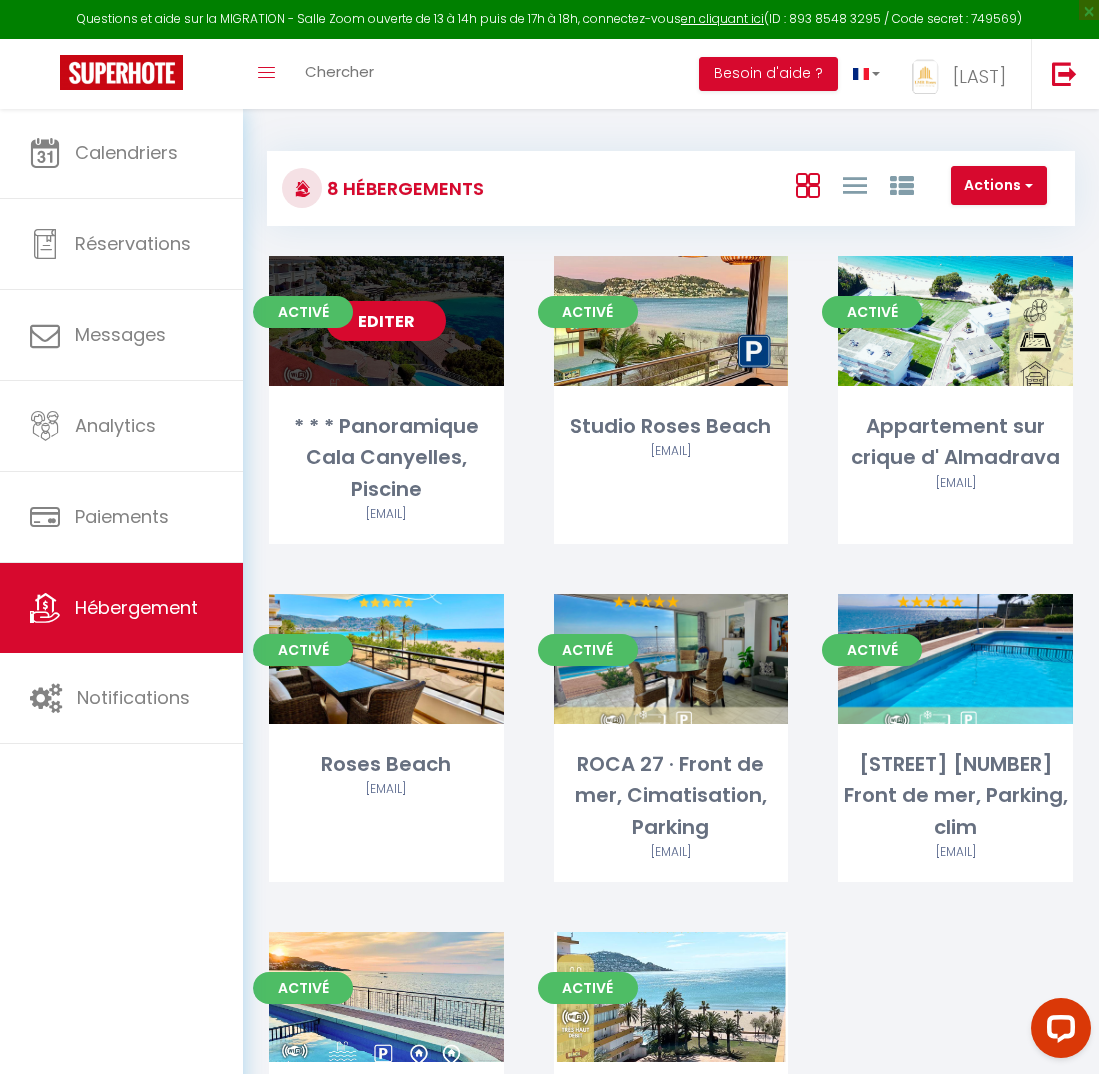 click on "Editer" at bounding box center (386, 321) 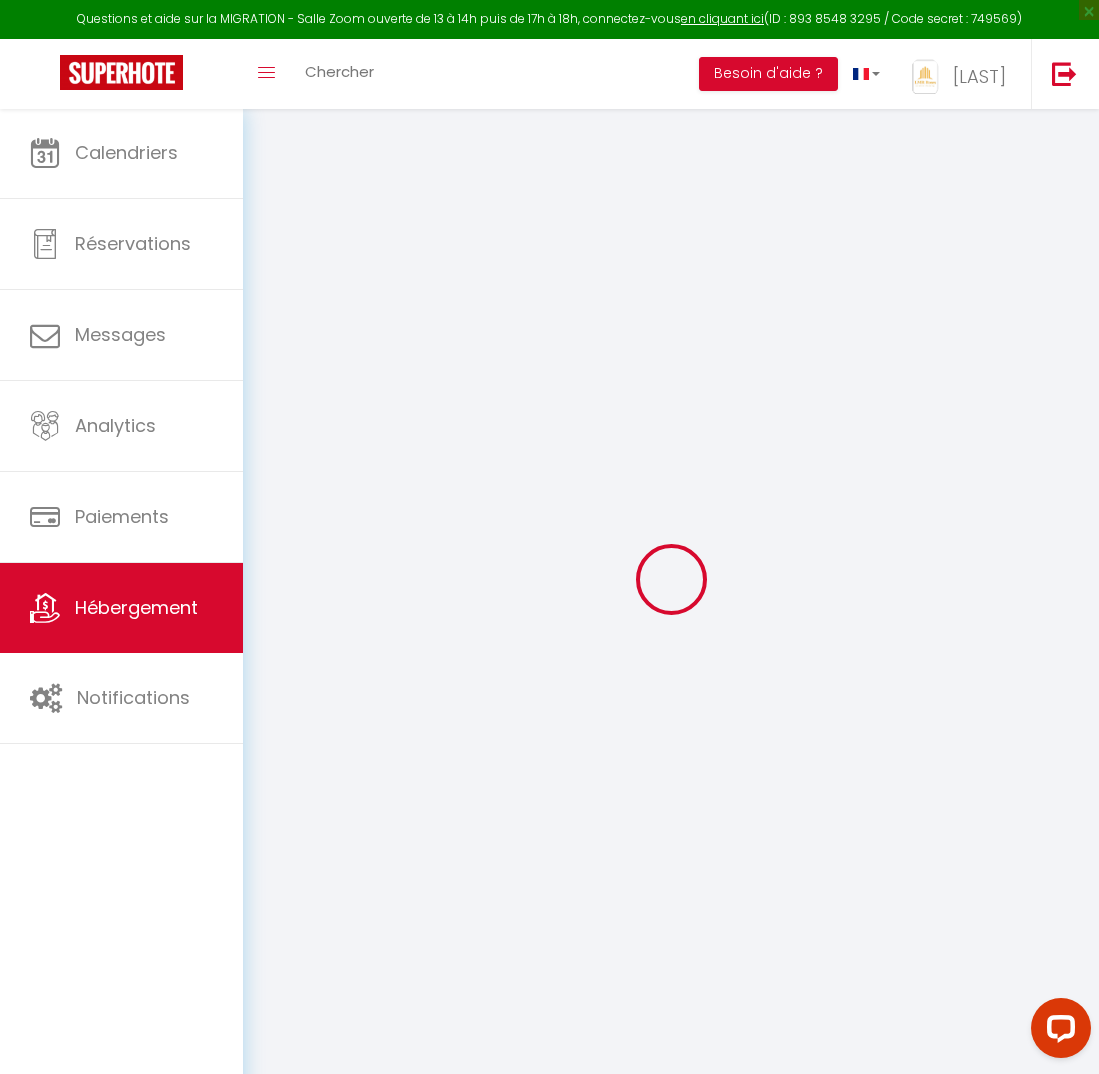 select 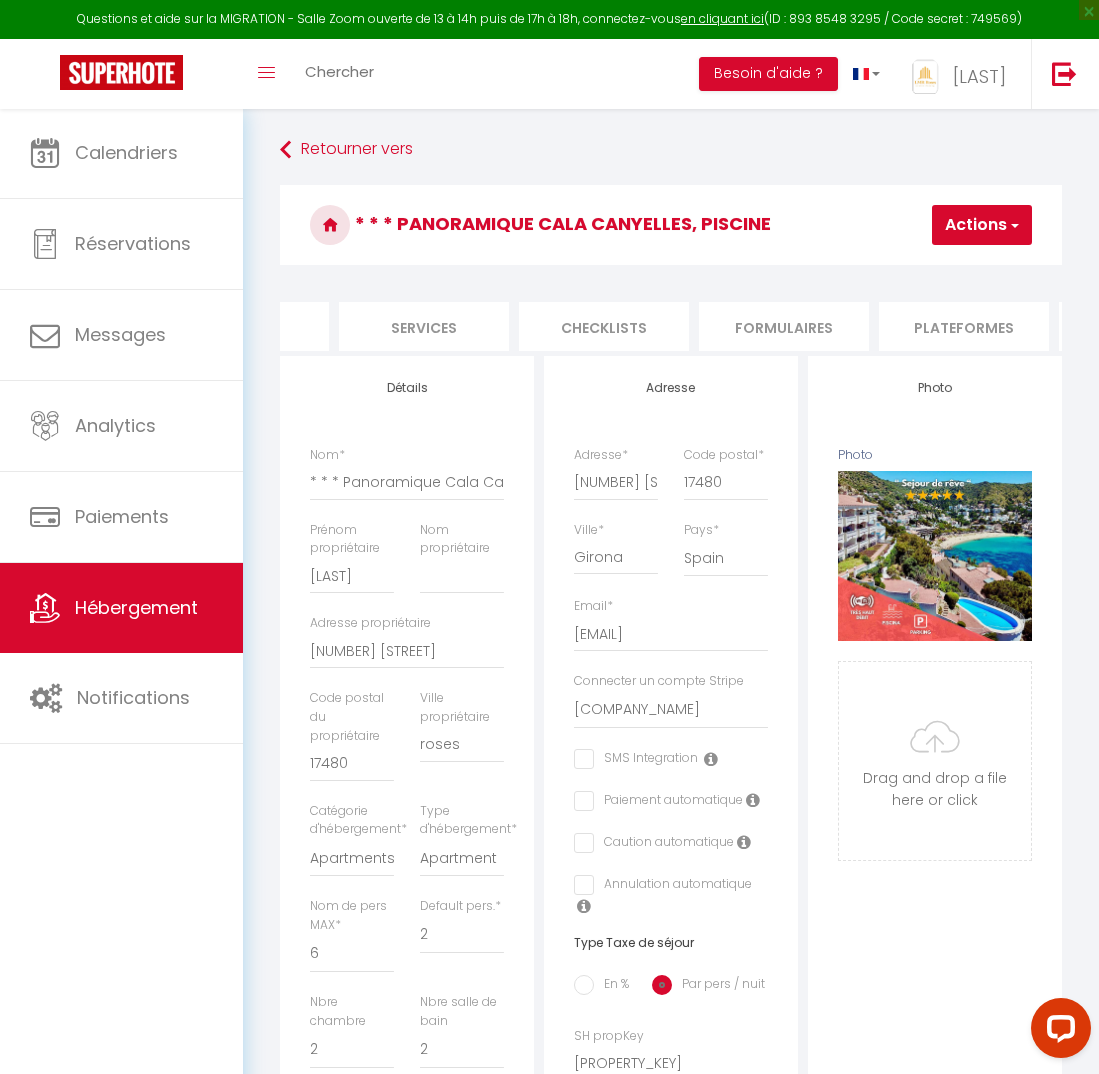 scroll, scrollTop: 0, scrollLeft: 482, axis: horizontal 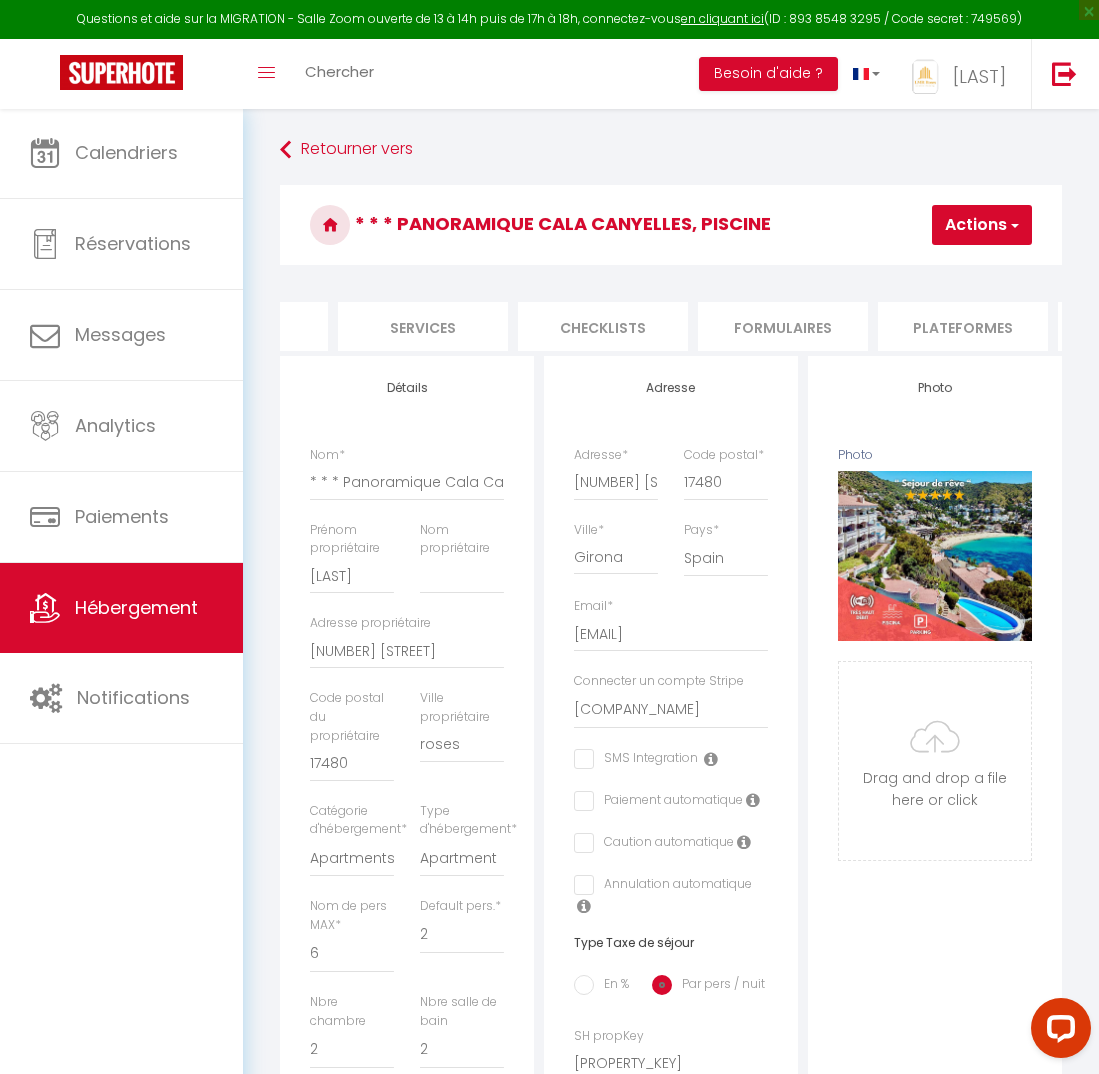 click on "Plateformes" at bounding box center [963, 326] 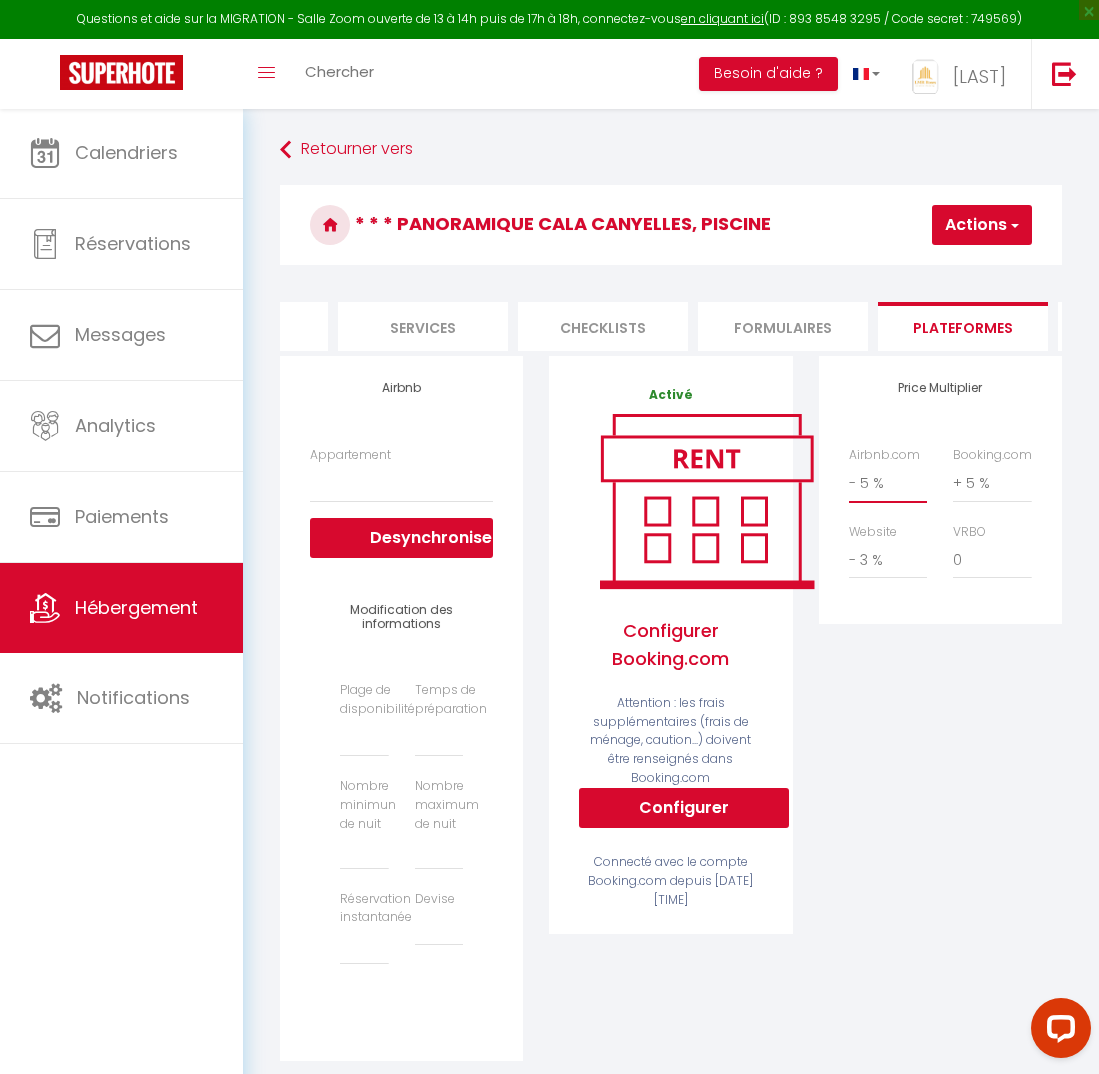 select on "+ 10 %" 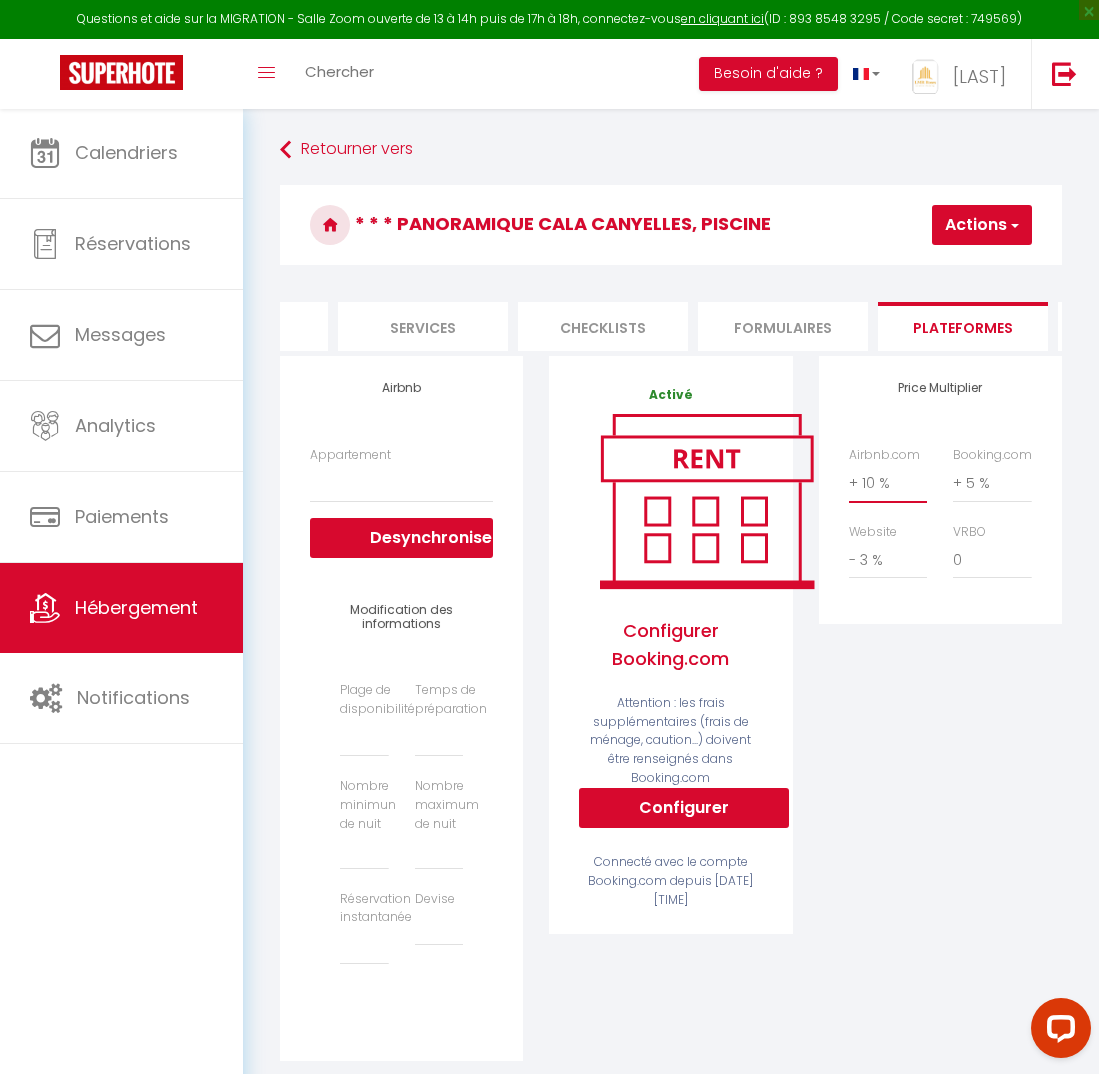 select 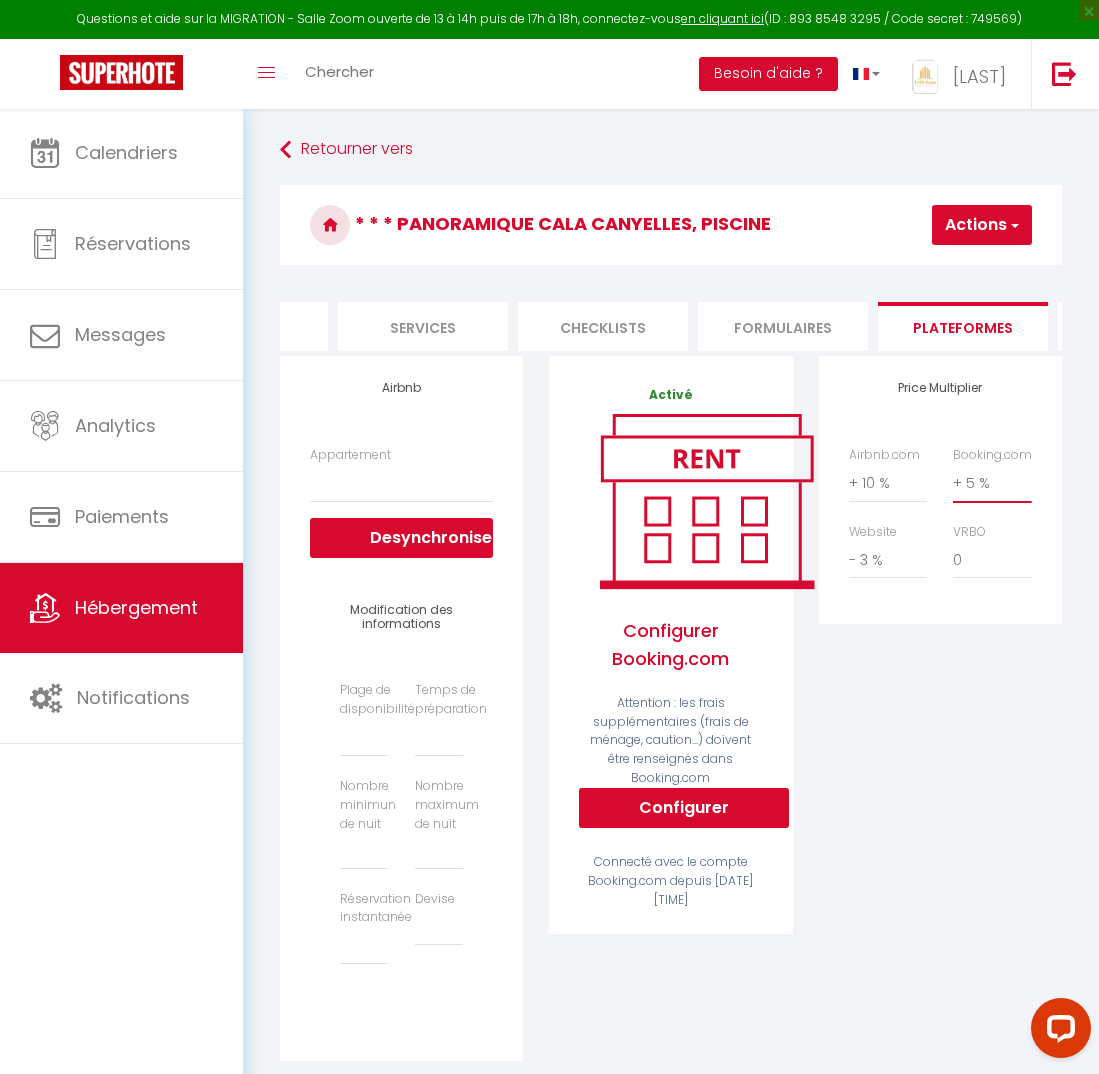 select on "+ 10 %" 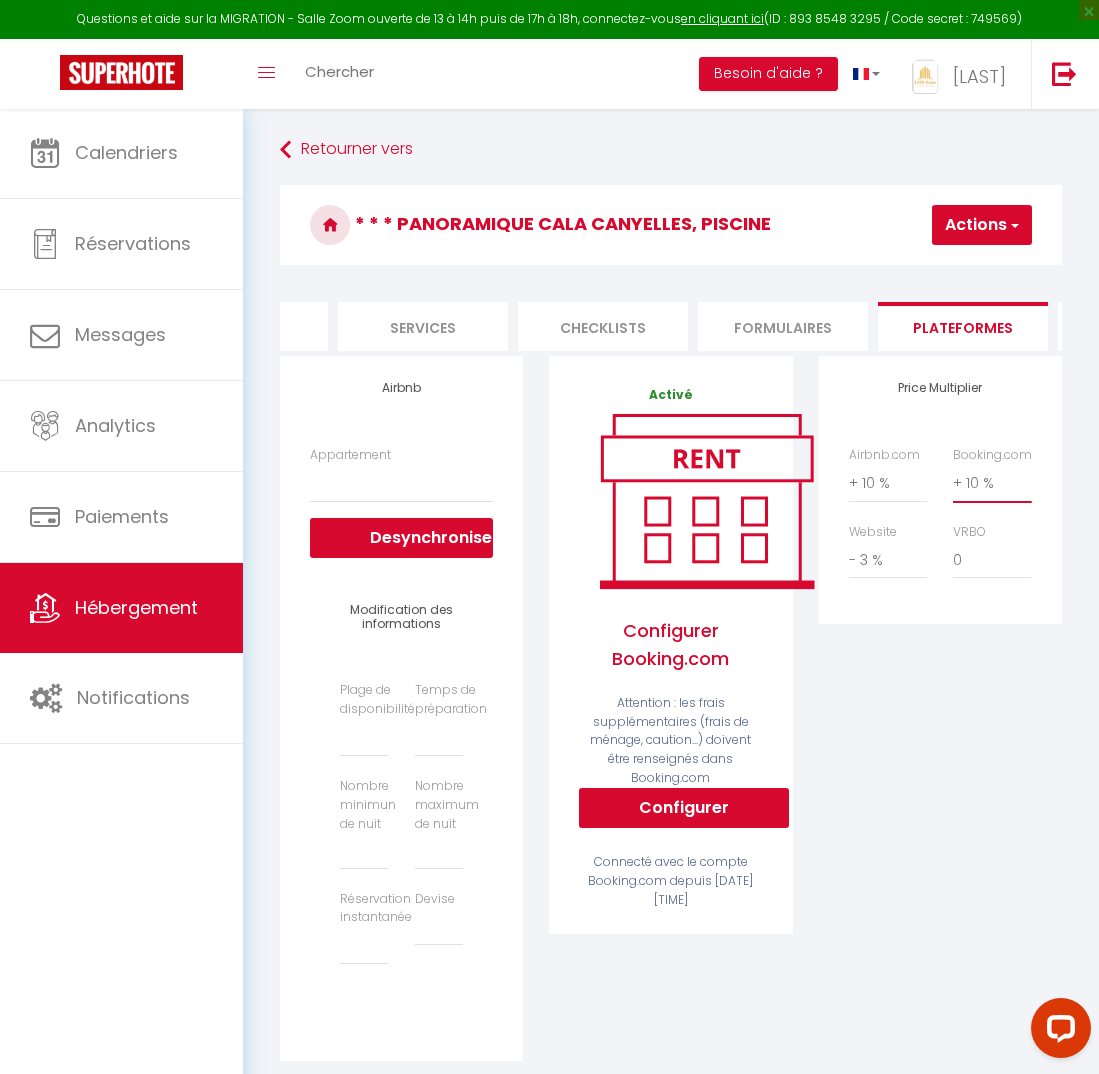 select 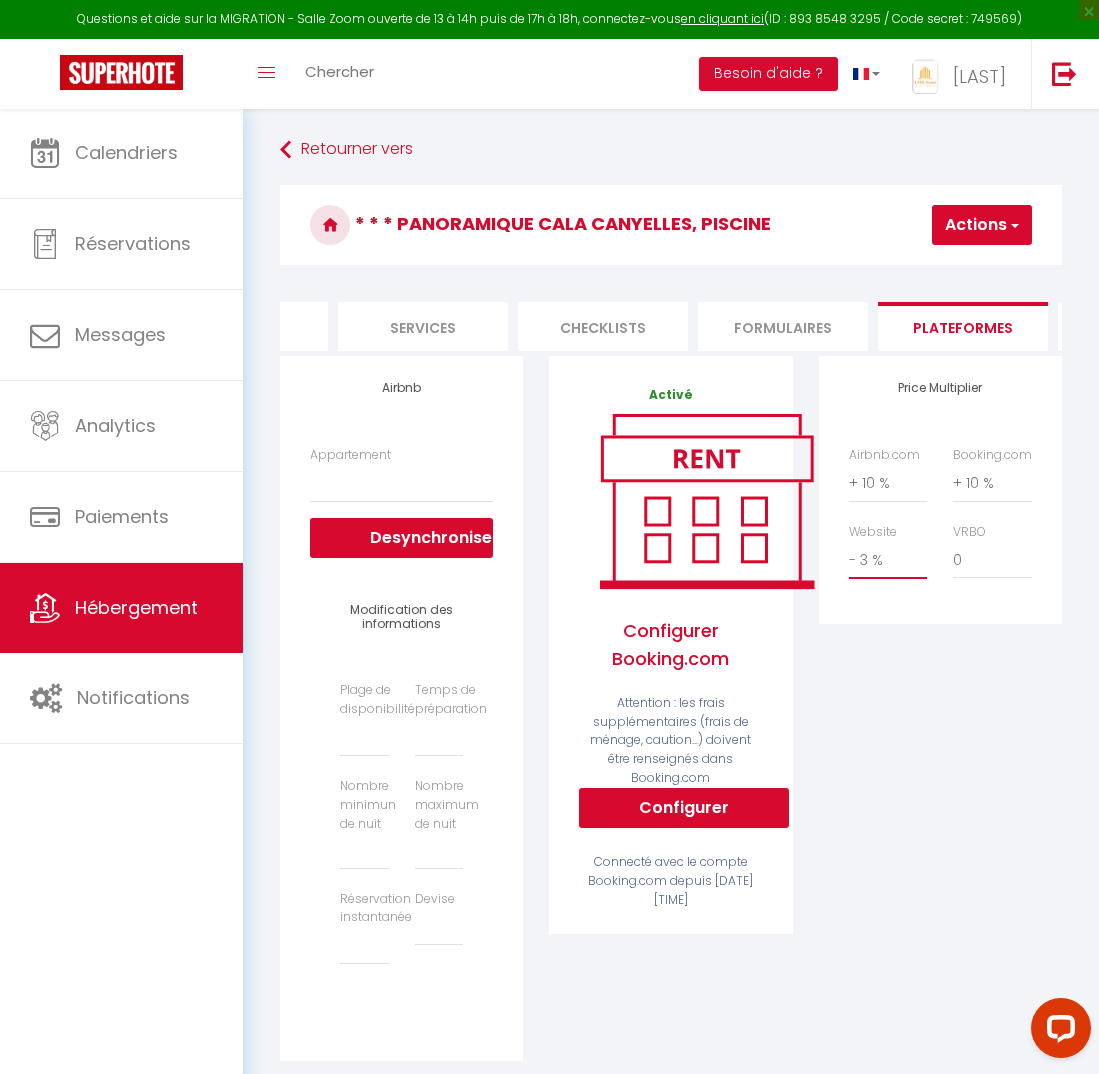 select on "- 1 %" 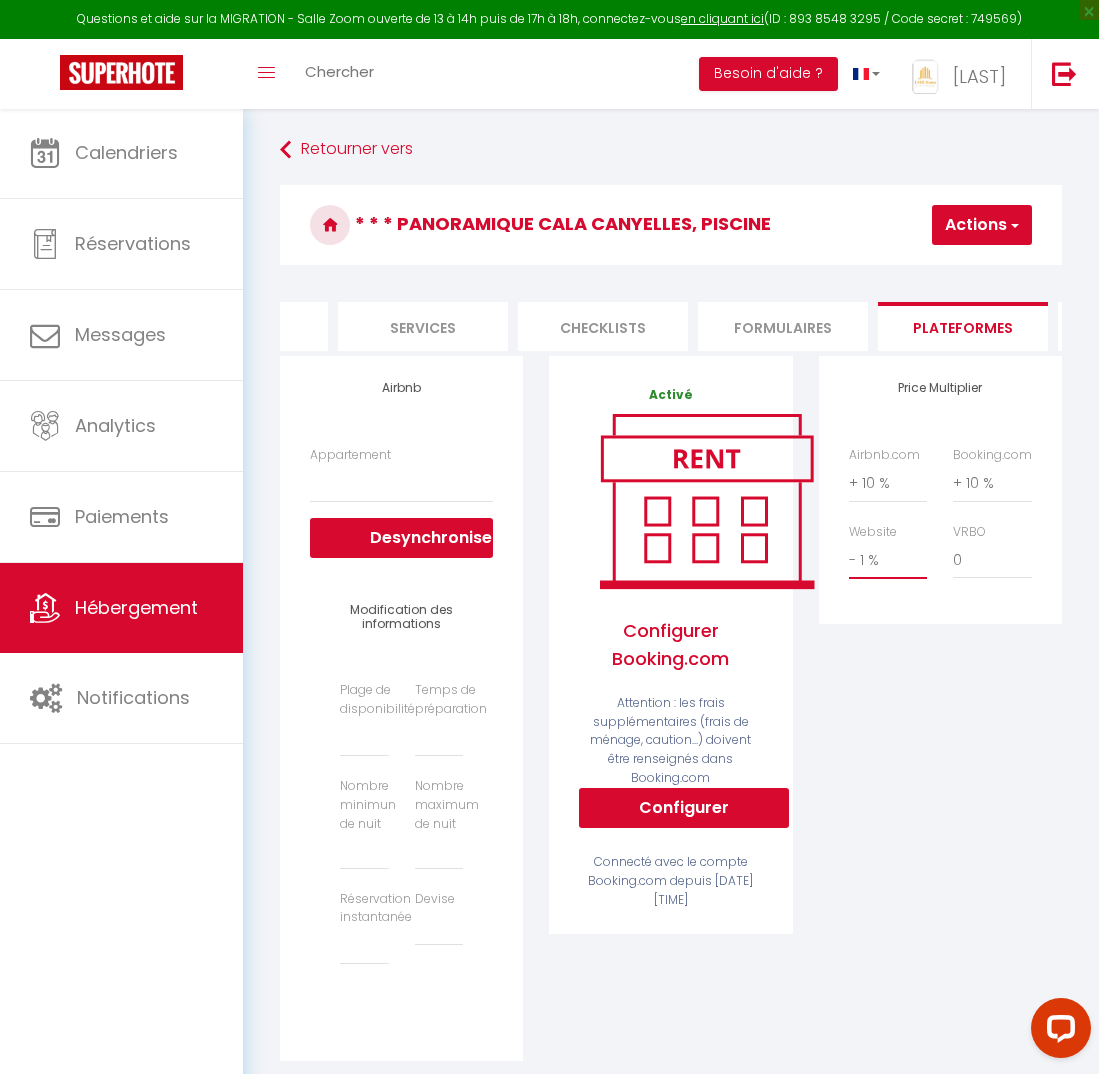 select 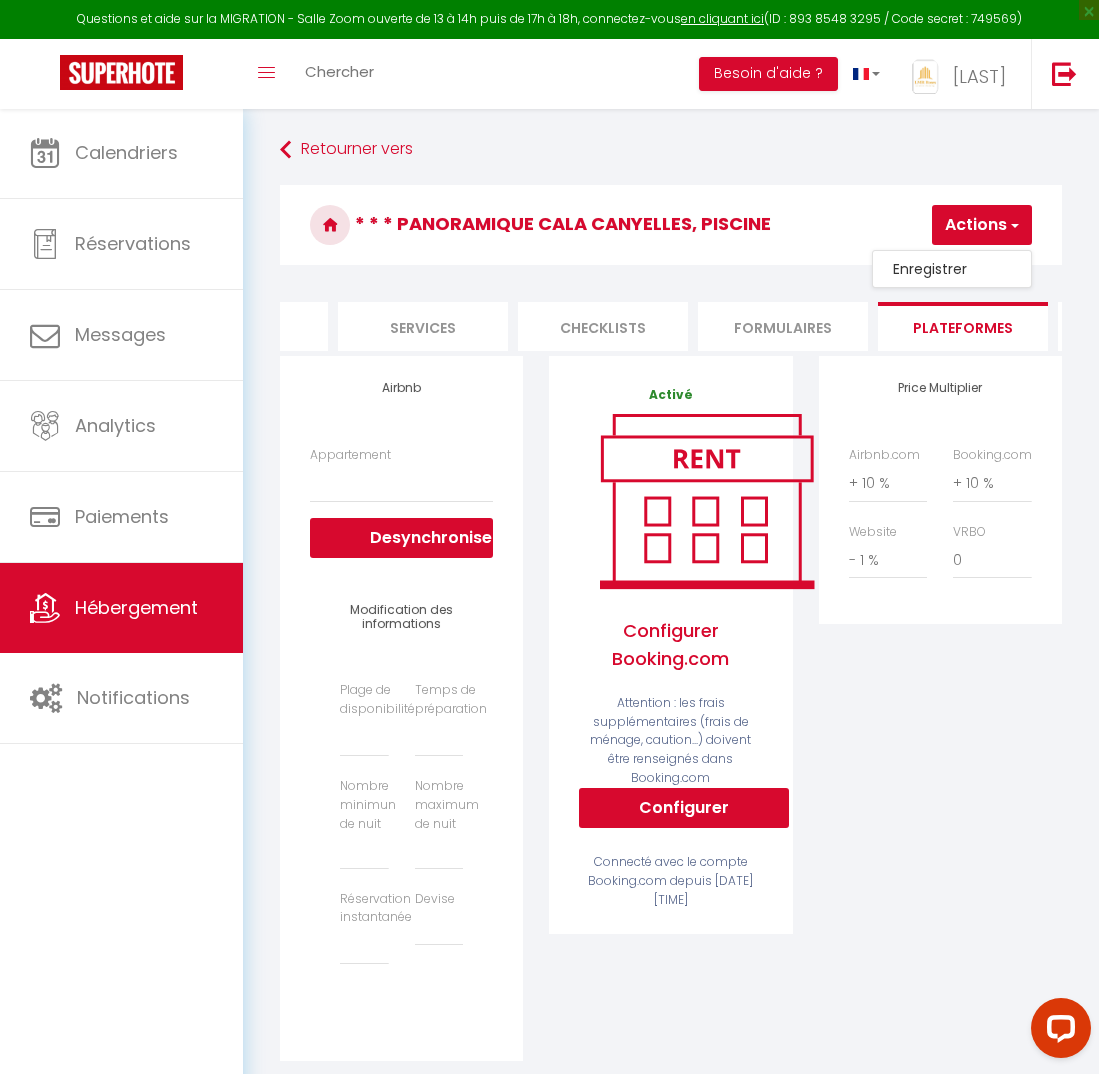 click on "Enregistrer" at bounding box center (952, 269) 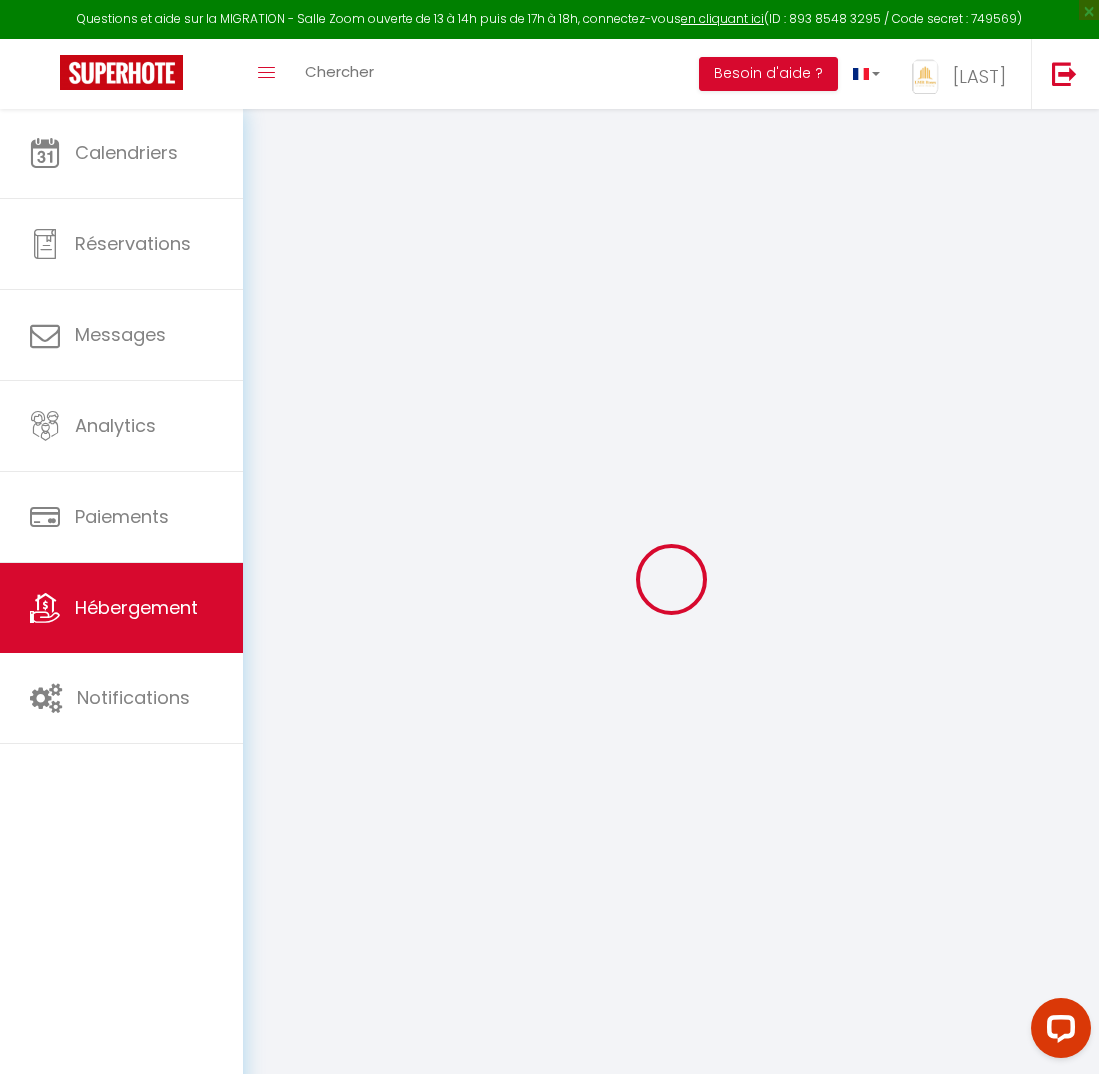 select 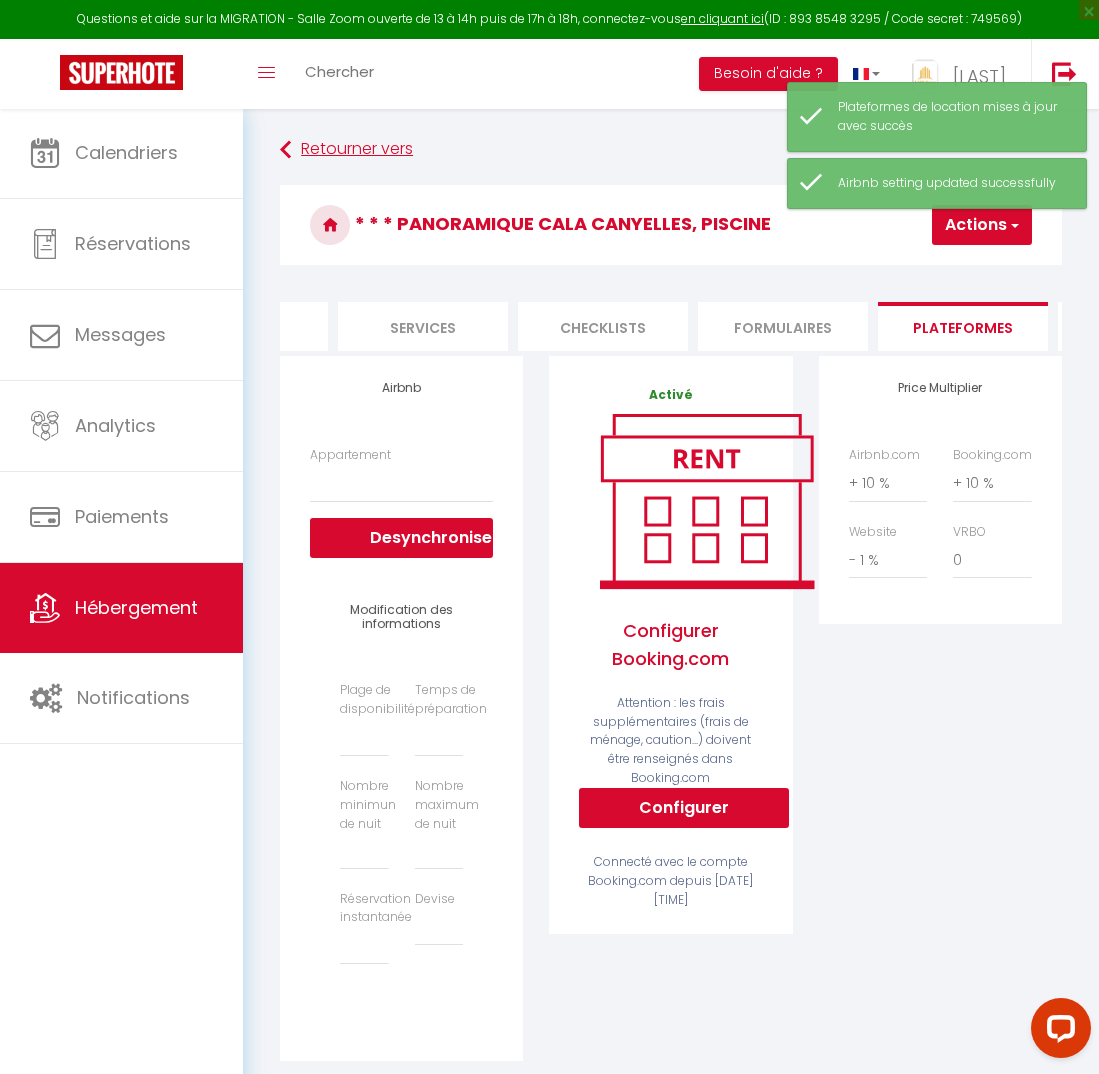 click on "Retourner vers" at bounding box center [671, 150] 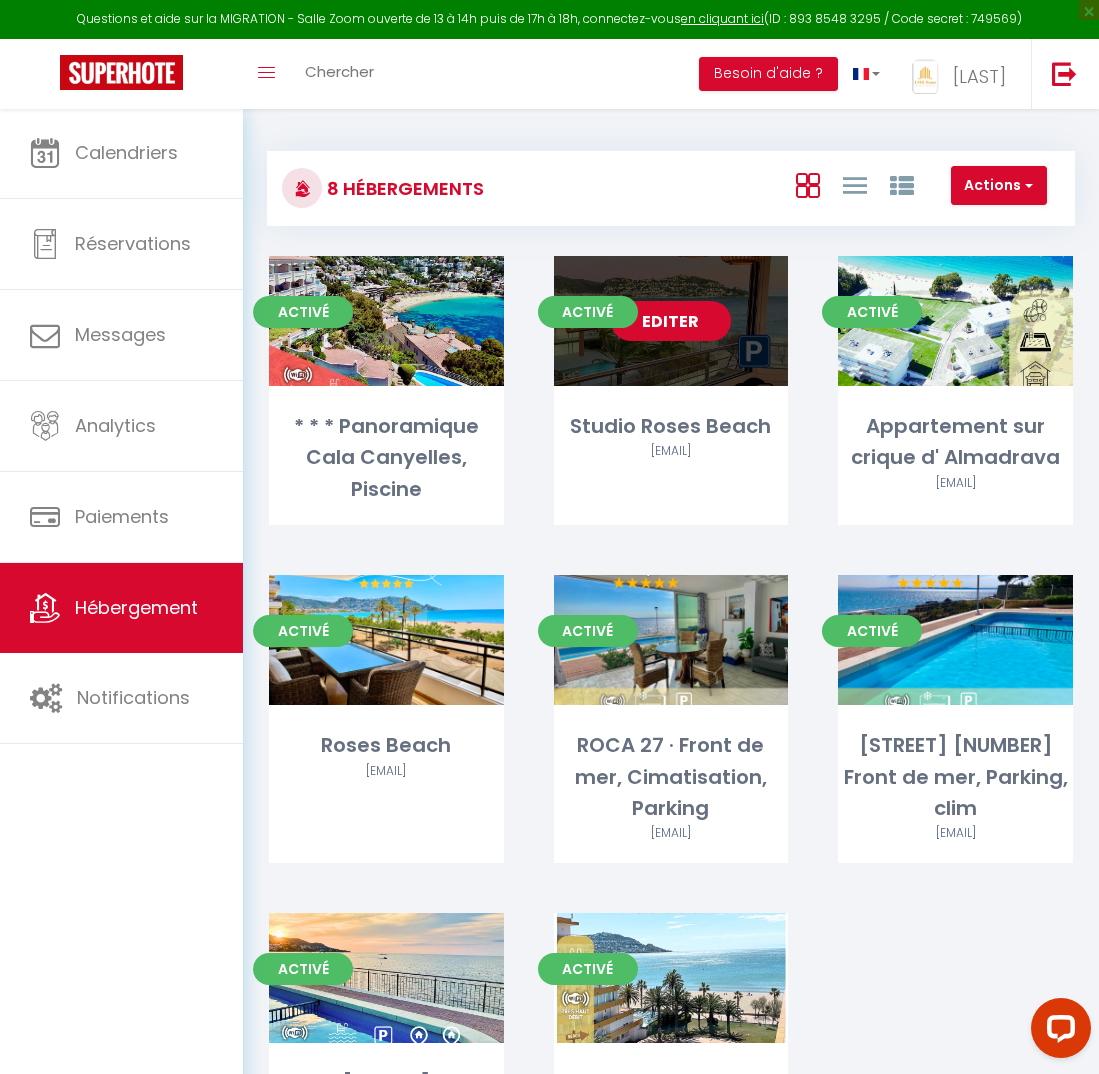 click on "Editer" at bounding box center (671, 321) 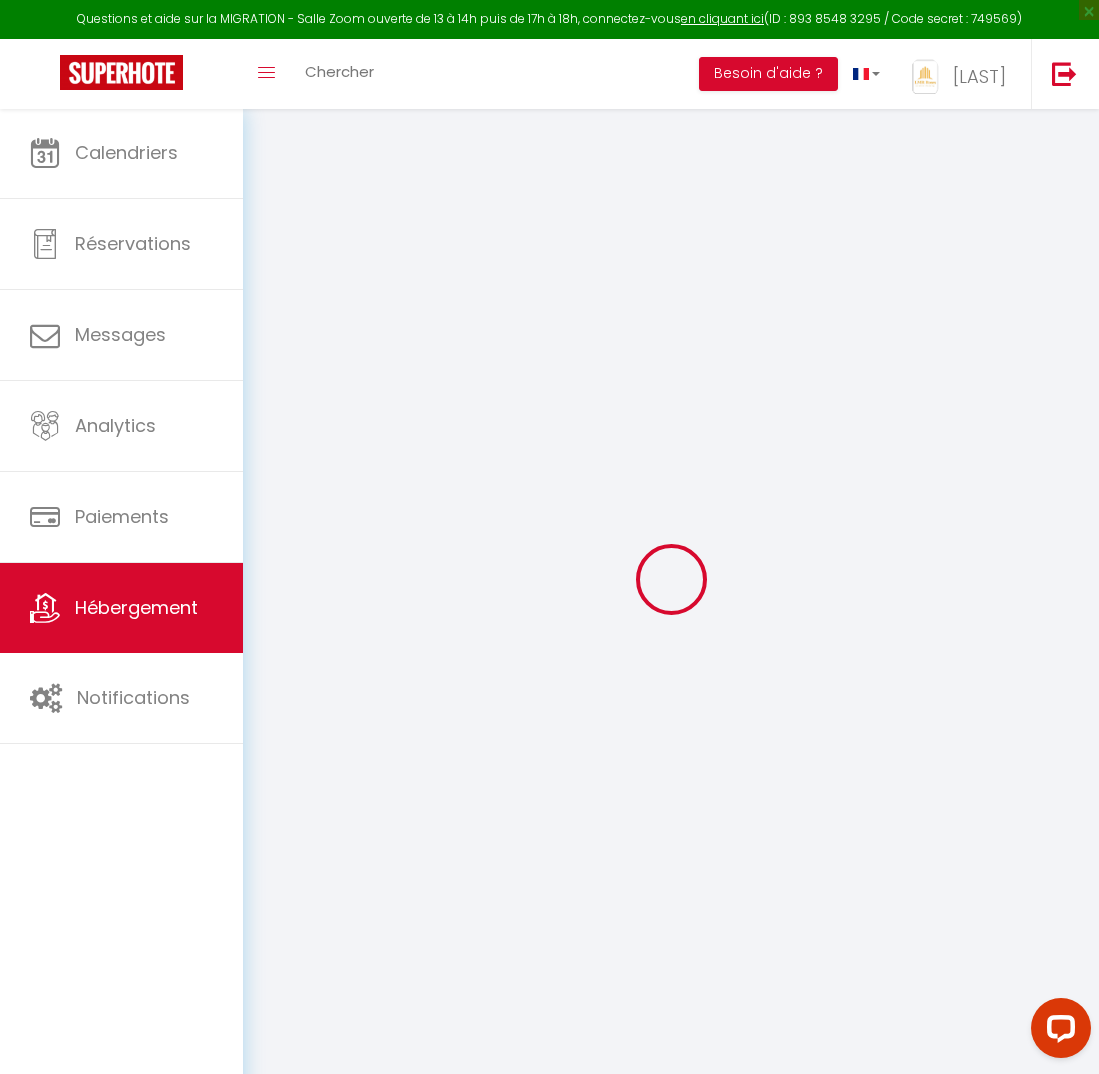 select 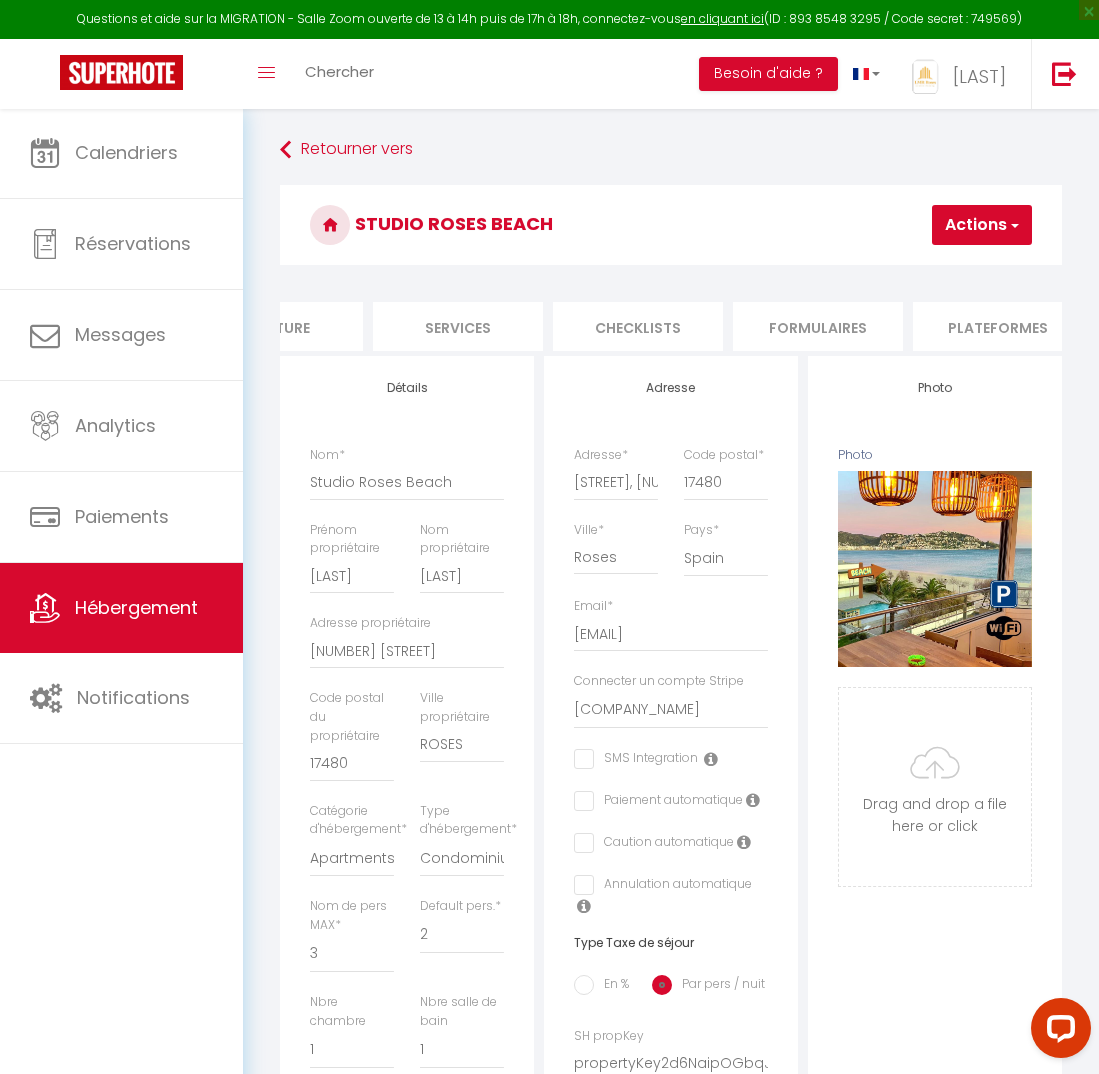 scroll, scrollTop: 0, scrollLeft: 648, axis: horizontal 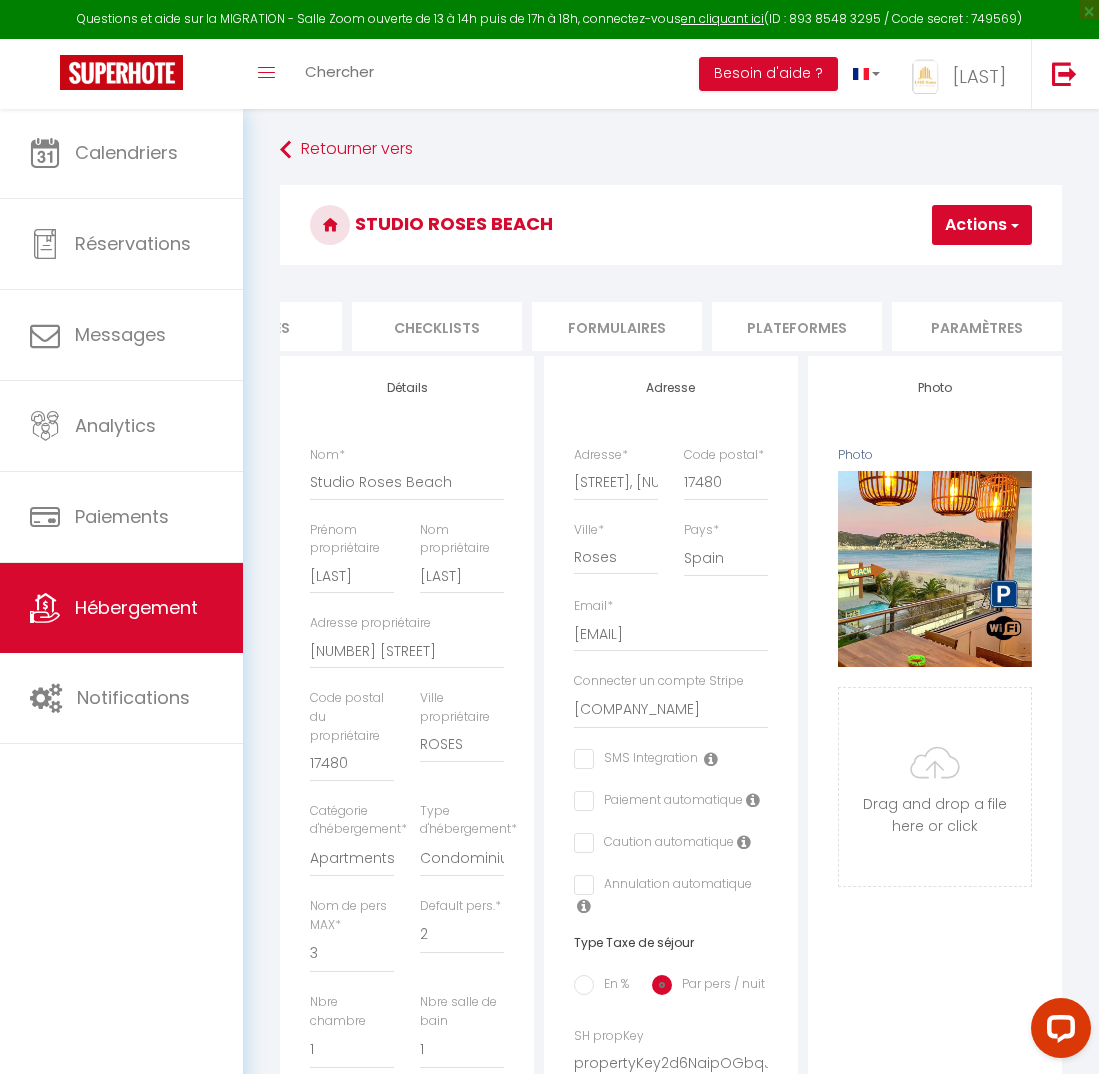 click on "Paramètres" at bounding box center (977, 326) 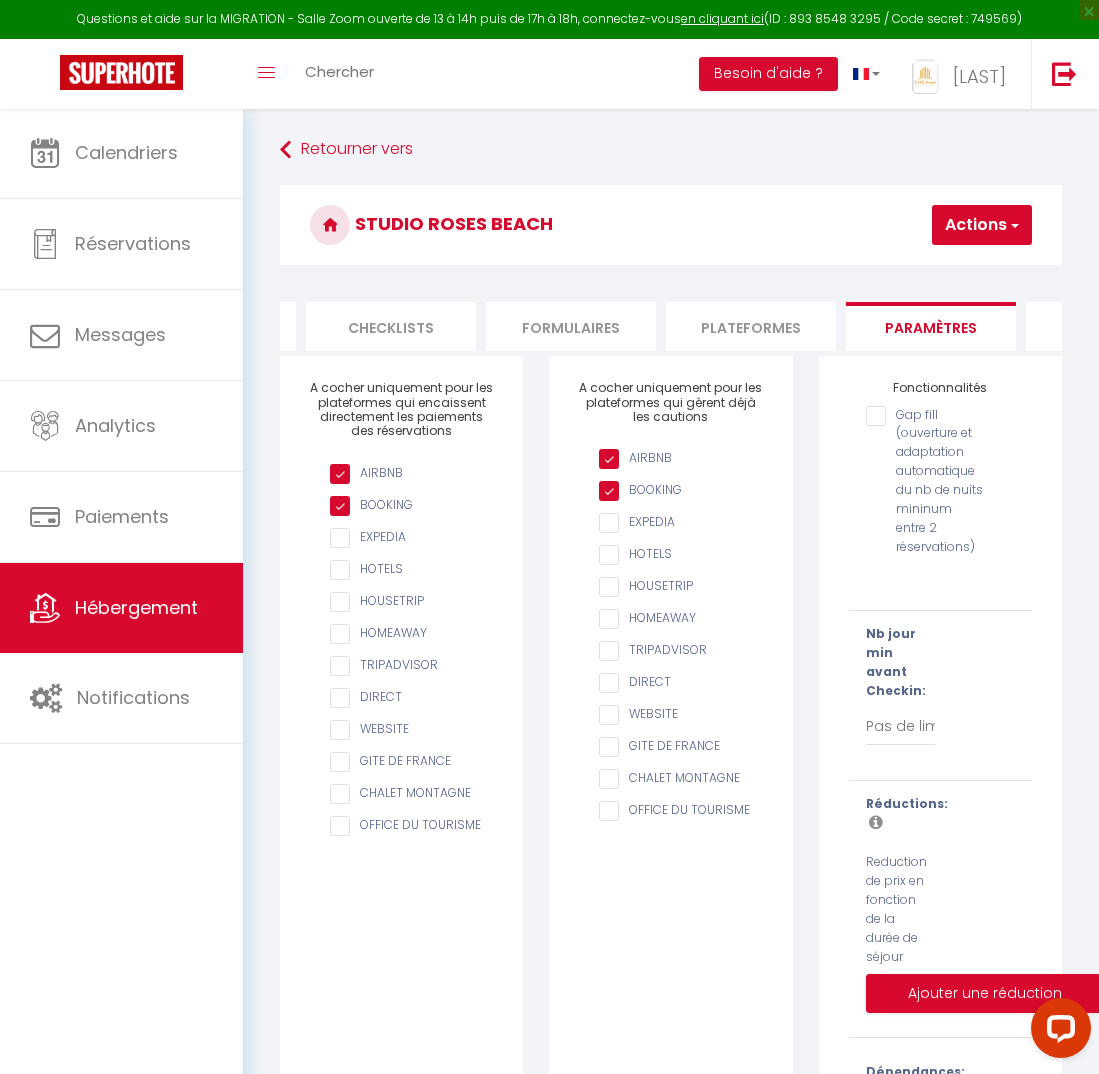 scroll, scrollTop: 0, scrollLeft: 665, axis: horizontal 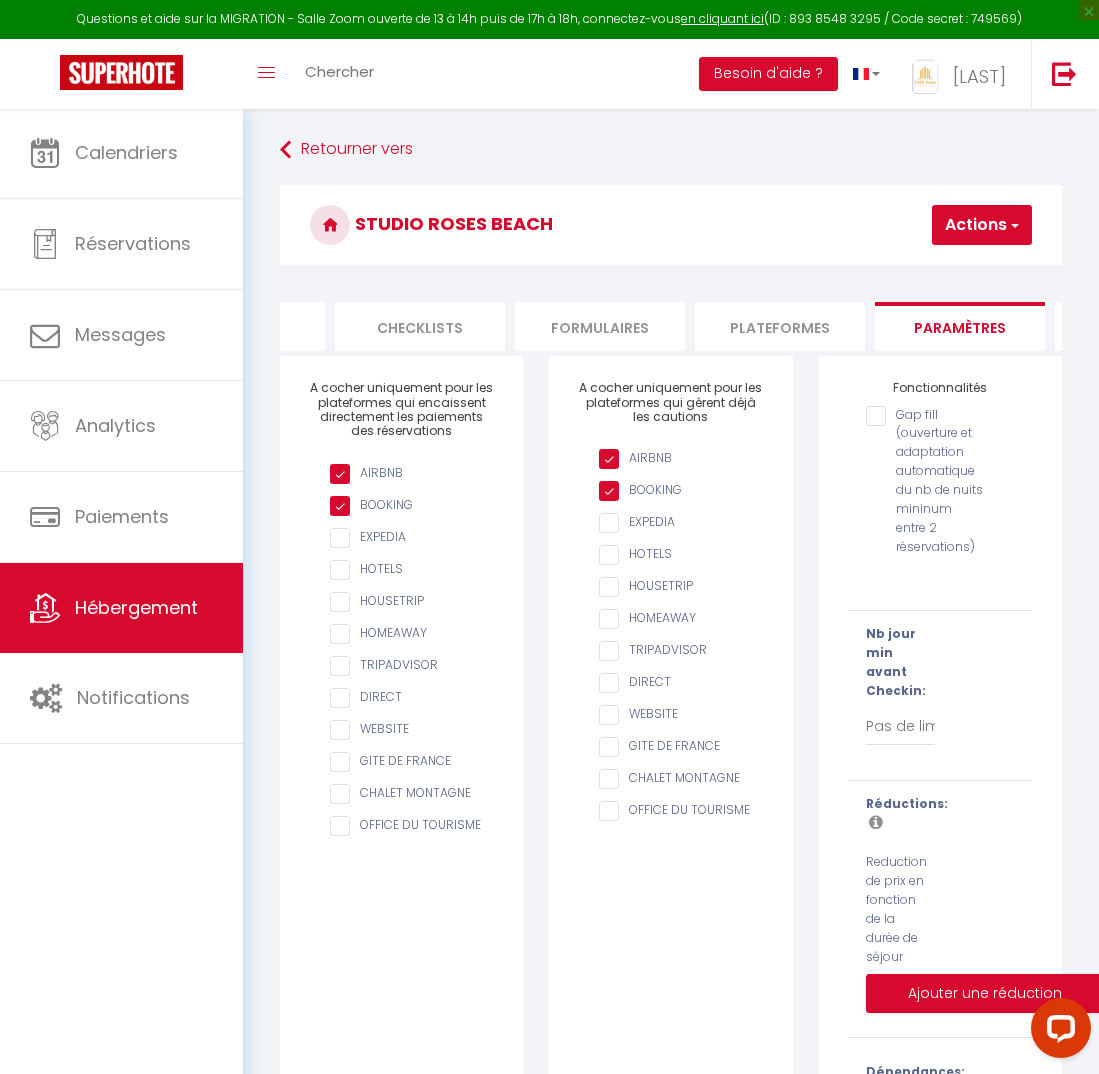 click on "Plateformes" at bounding box center [780, 326] 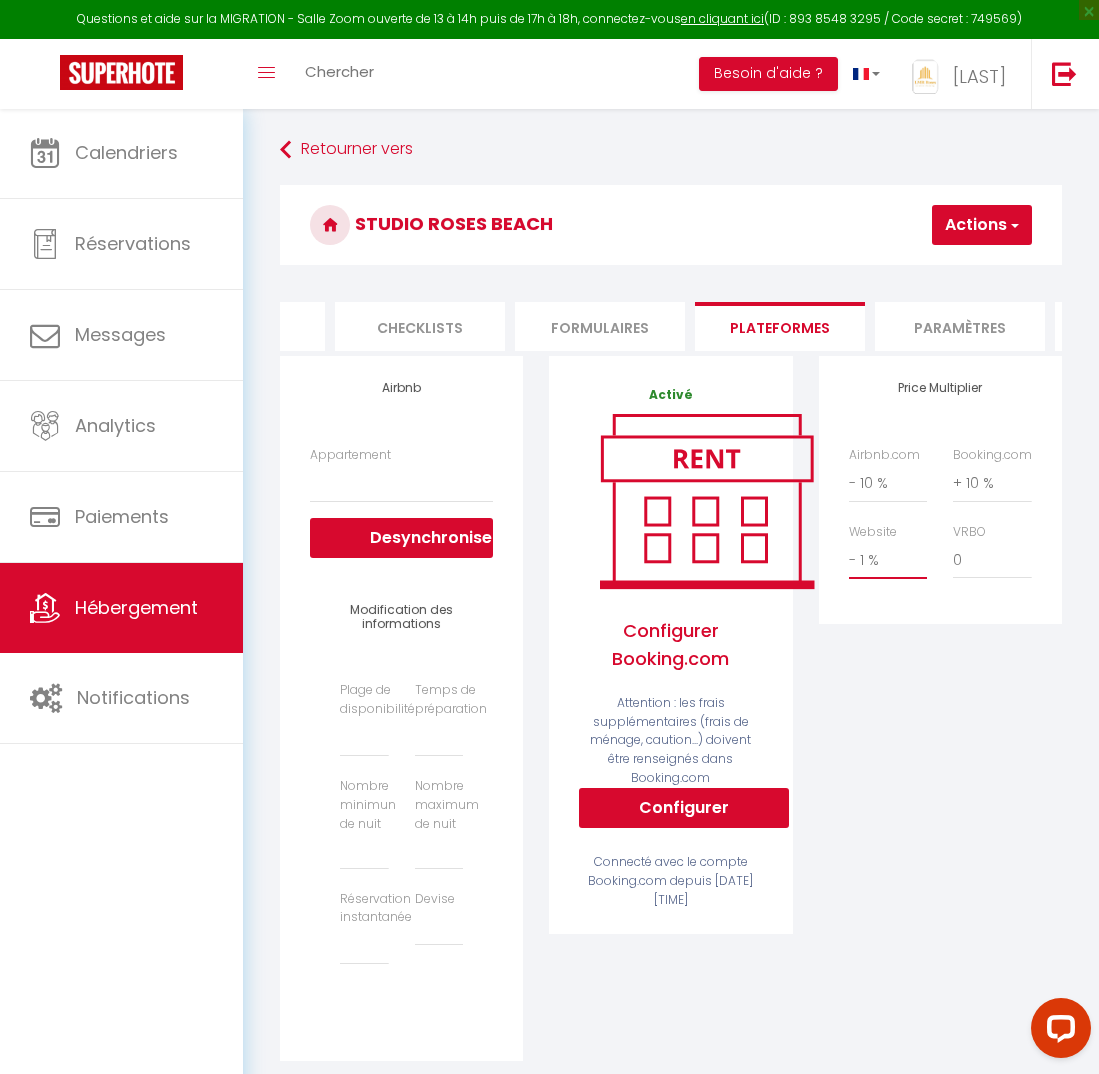 click on "Actions" at bounding box center (982, 225) 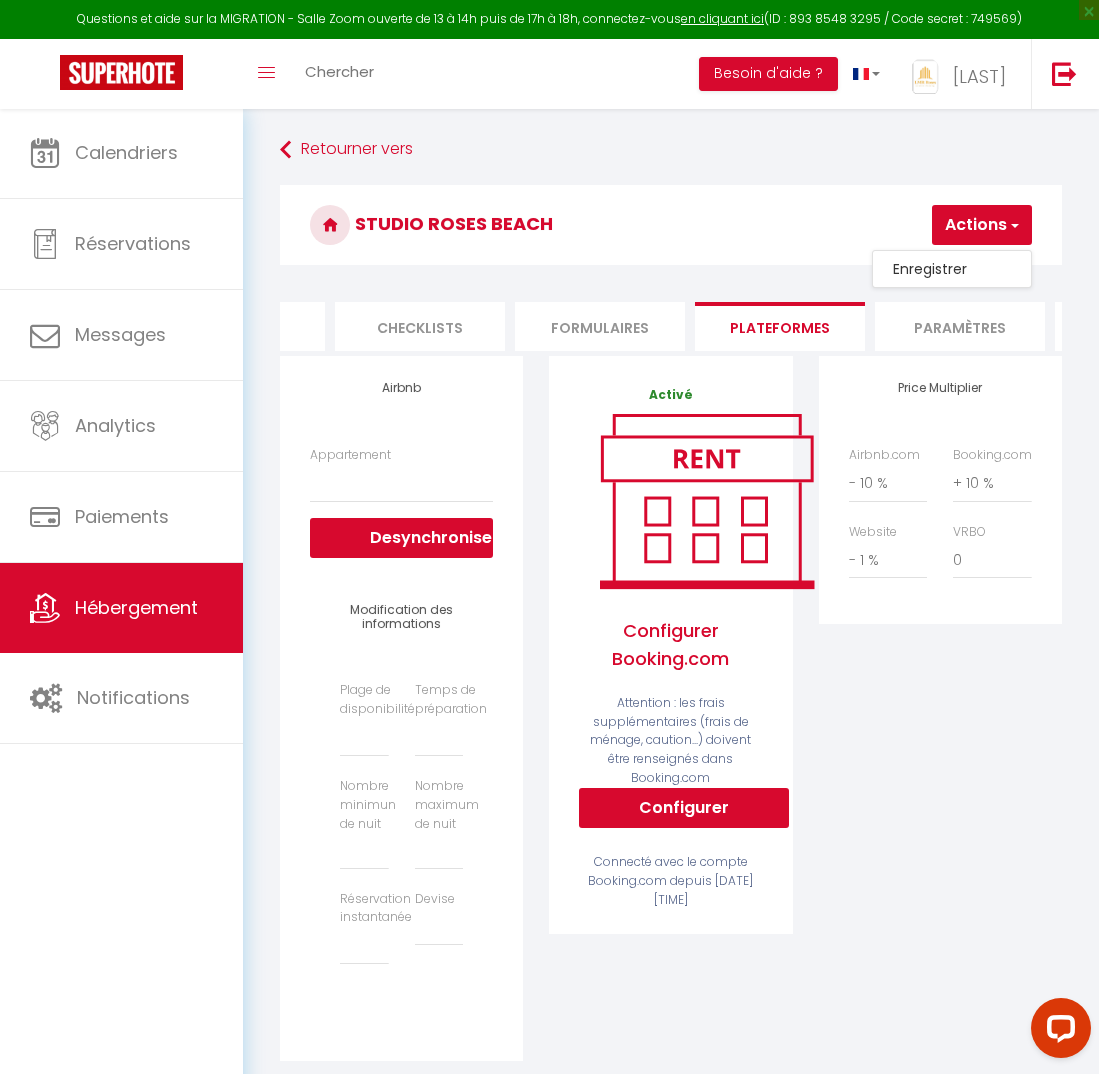 click on "Enregistrer" at bounding box center (952, 269) 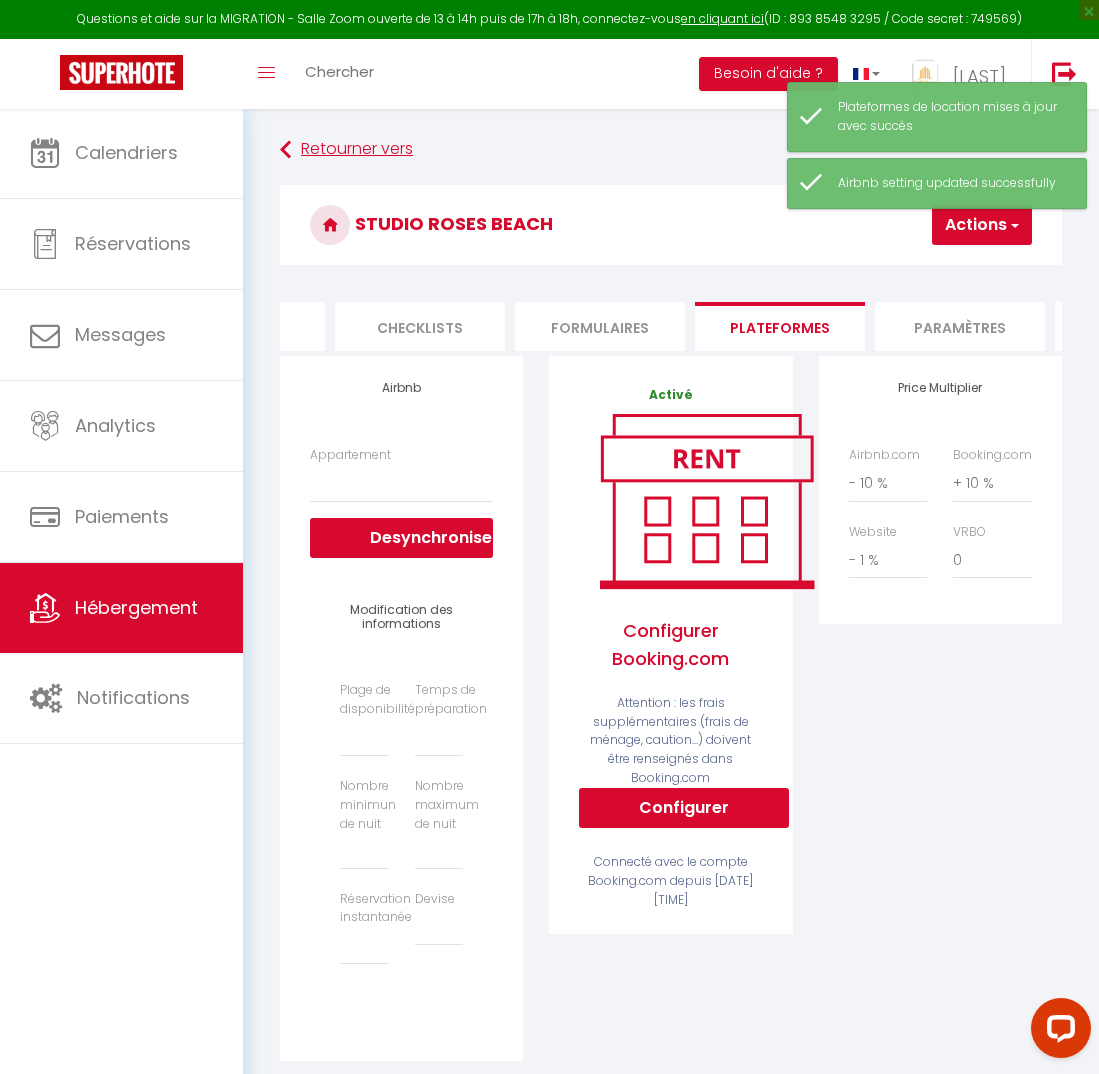 click on "Retourner vers" at bounding box center (671, 150) 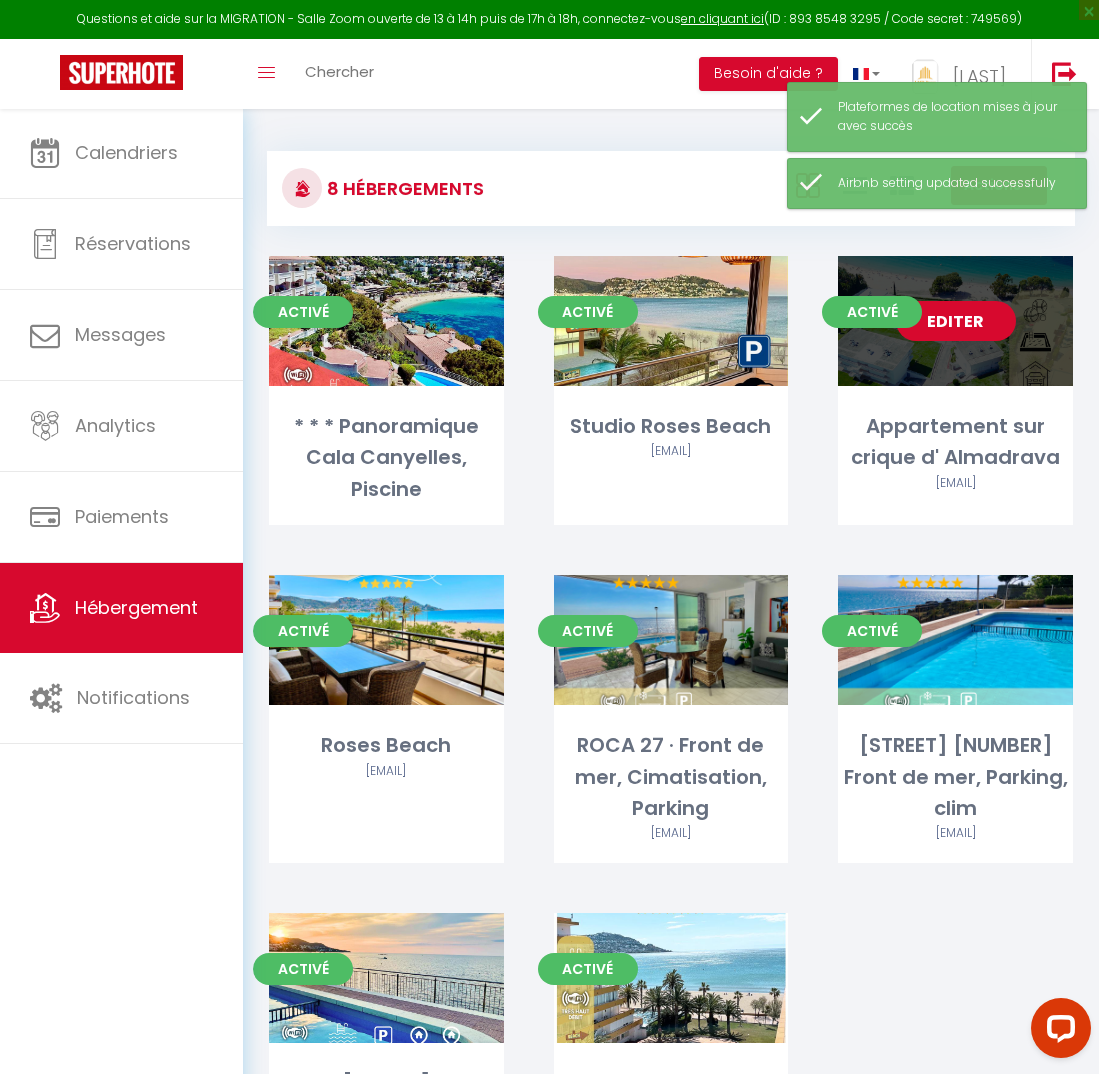 click on "Editer" at bounding box center [956, 321] 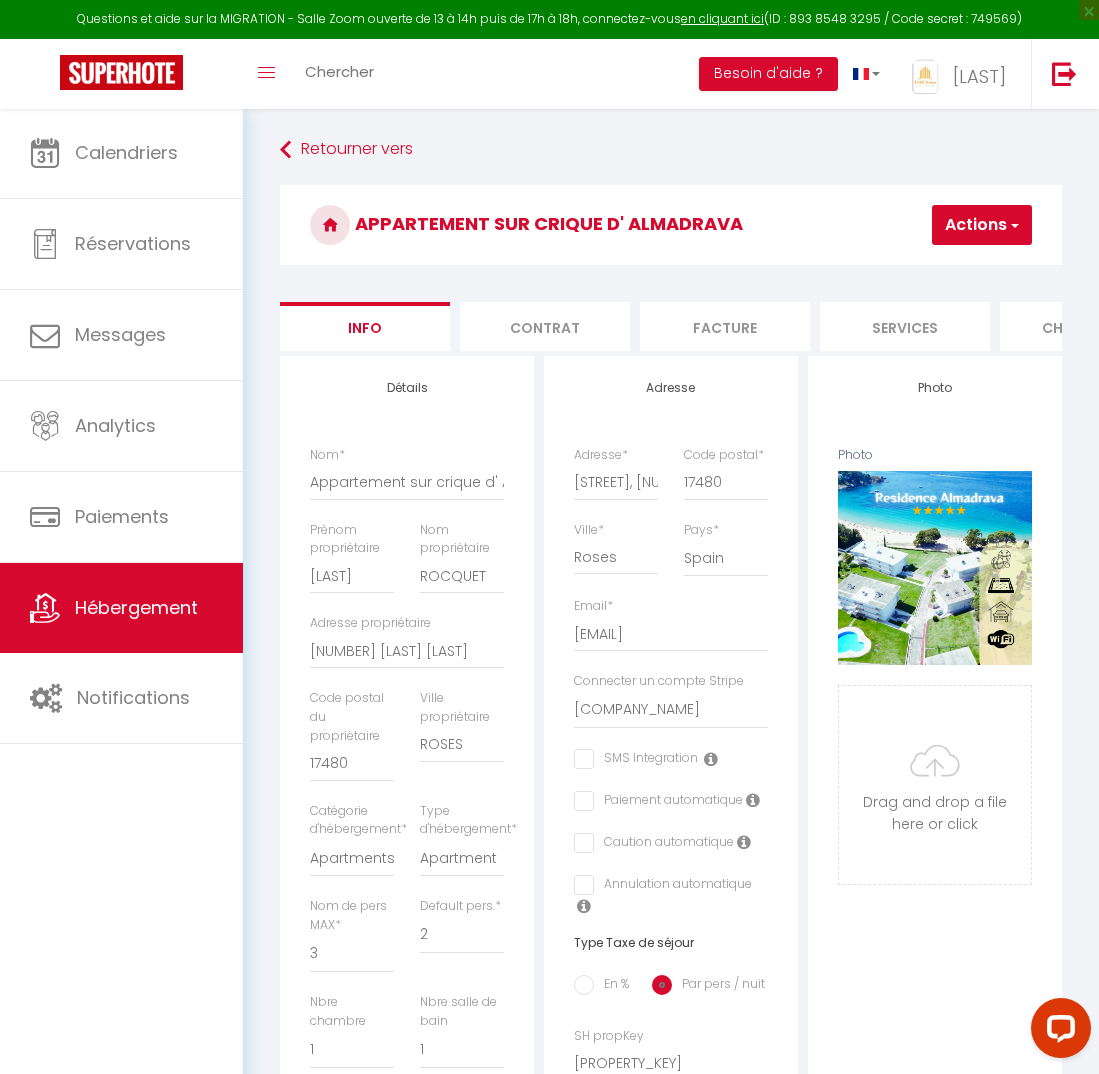 click on "Actions" at bounding box center [982, 225] 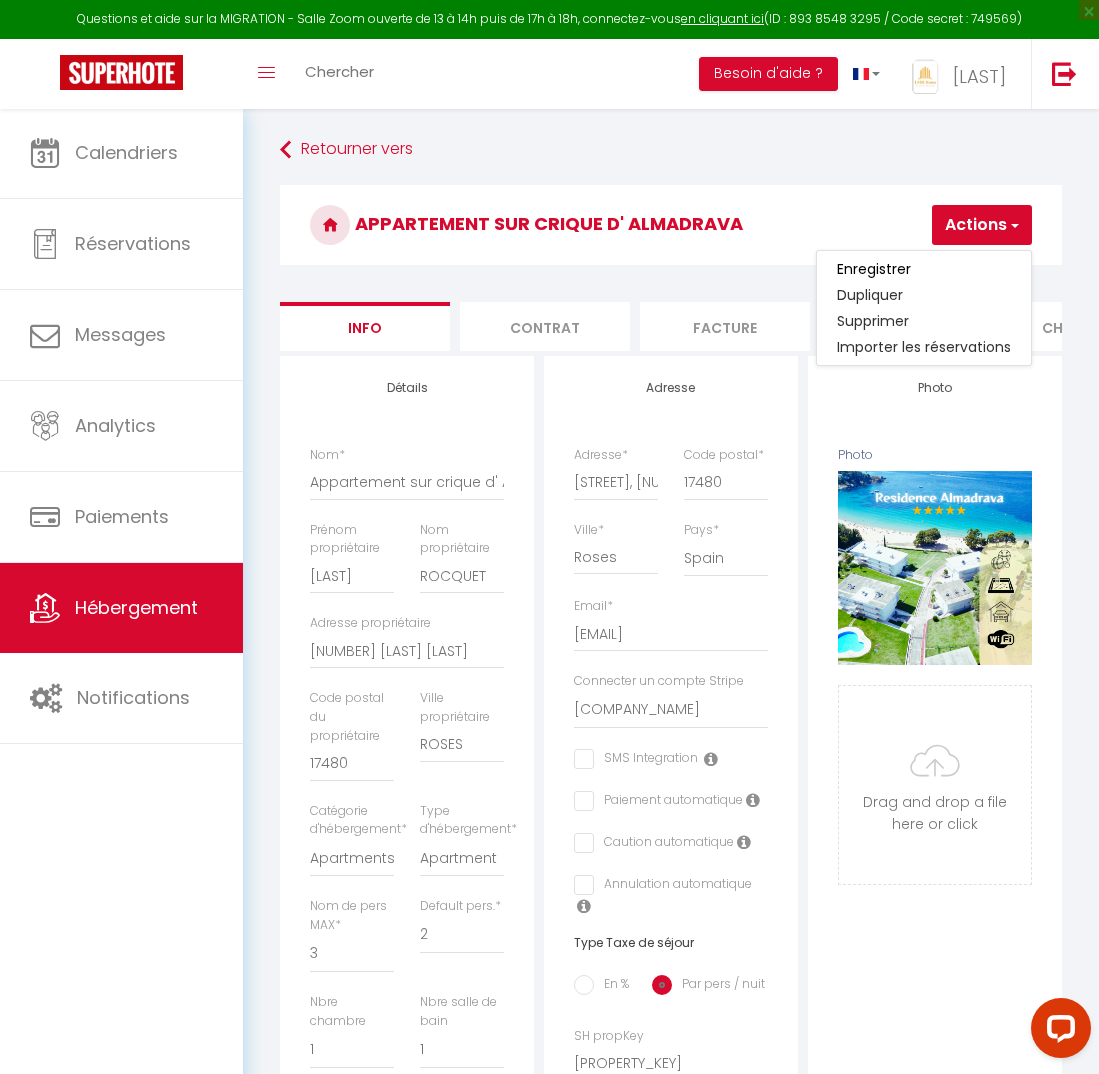 click on "Facture" at bounding box center (725, 326) 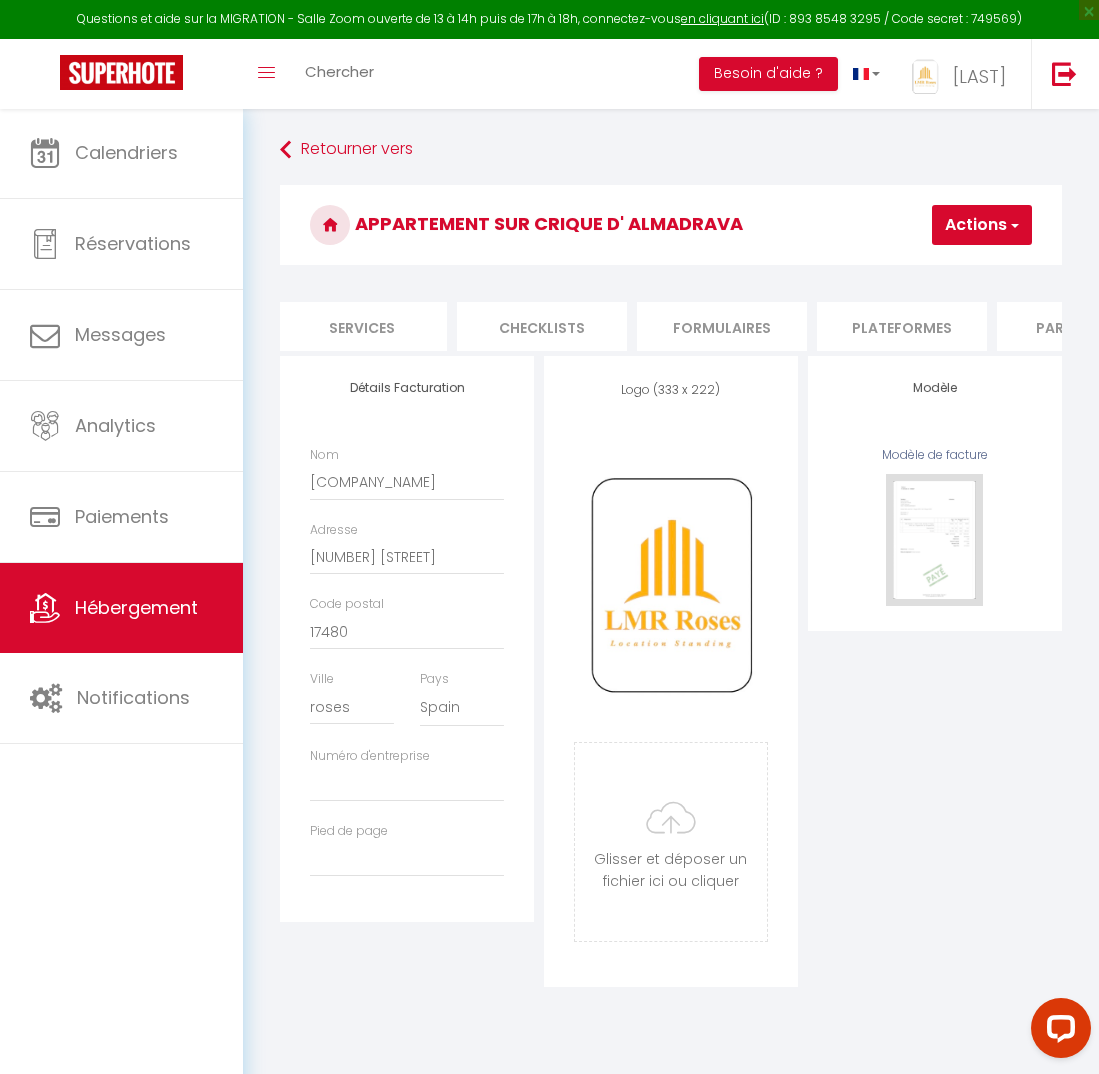 scroll, scrollTop: 0, scrollLeft: 556, axis: horizontal 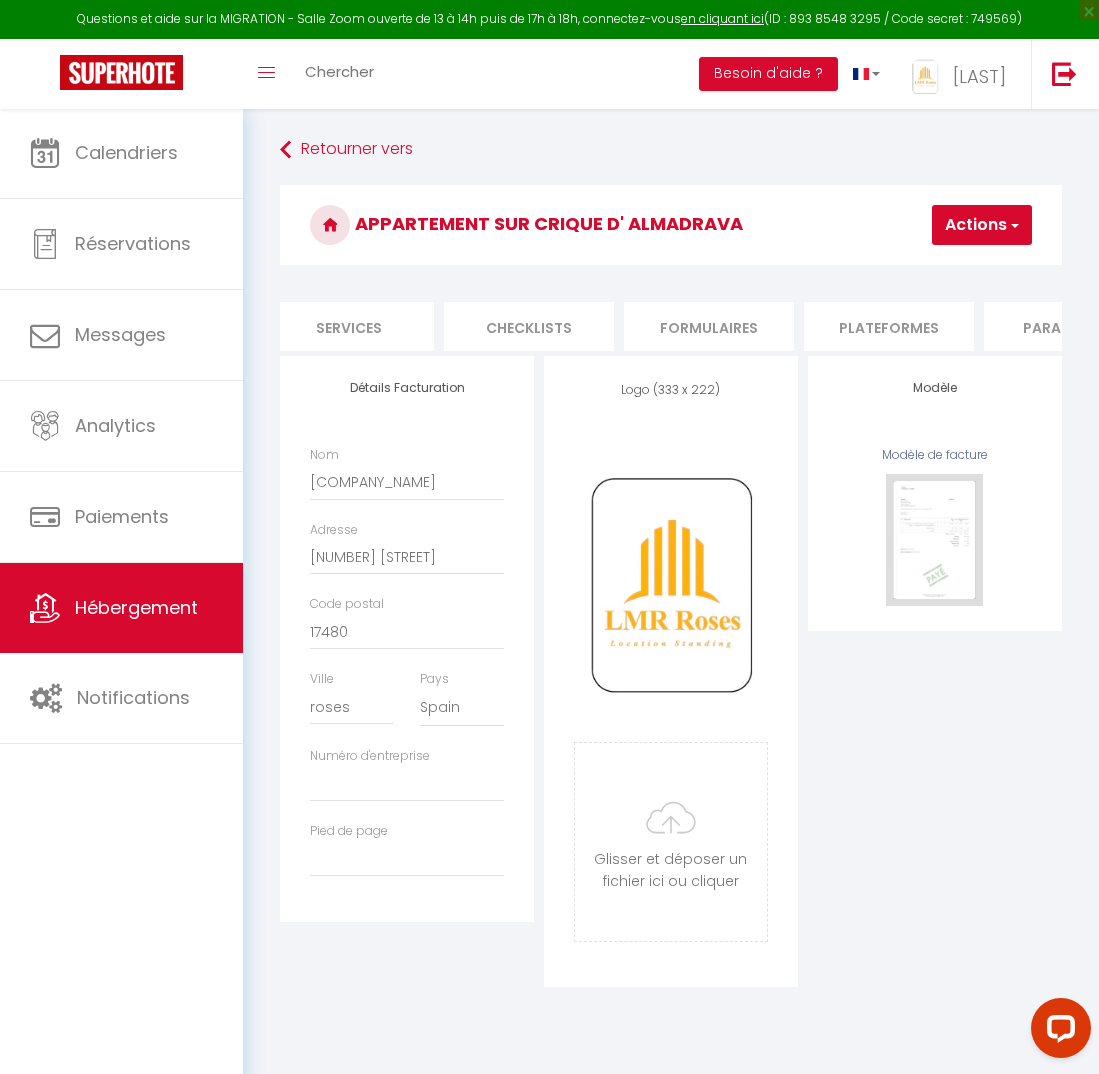 click on "Plateformes" at bounding box center (889, 326) 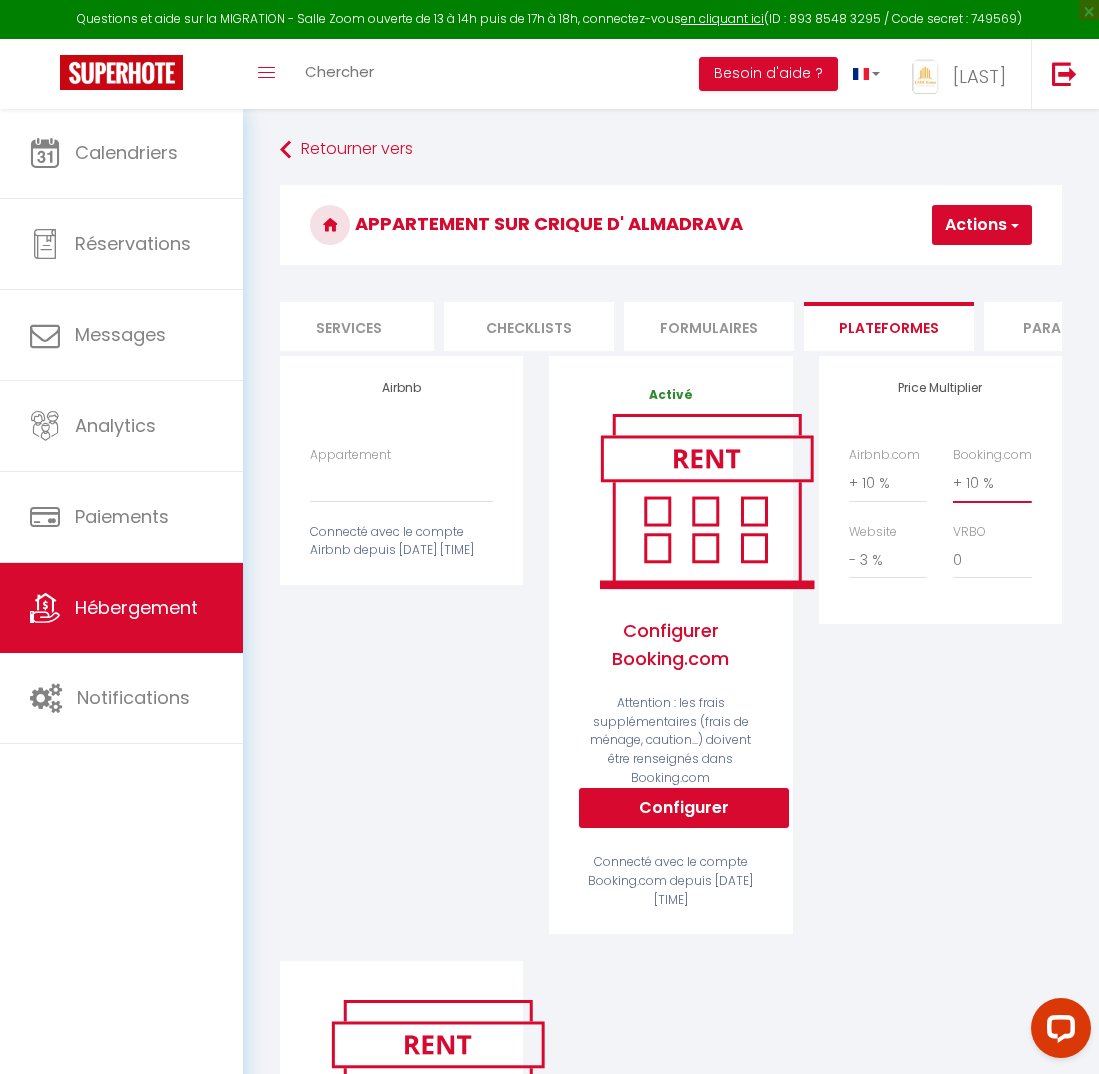 click on "Actions" at bounding box center (982, 225) 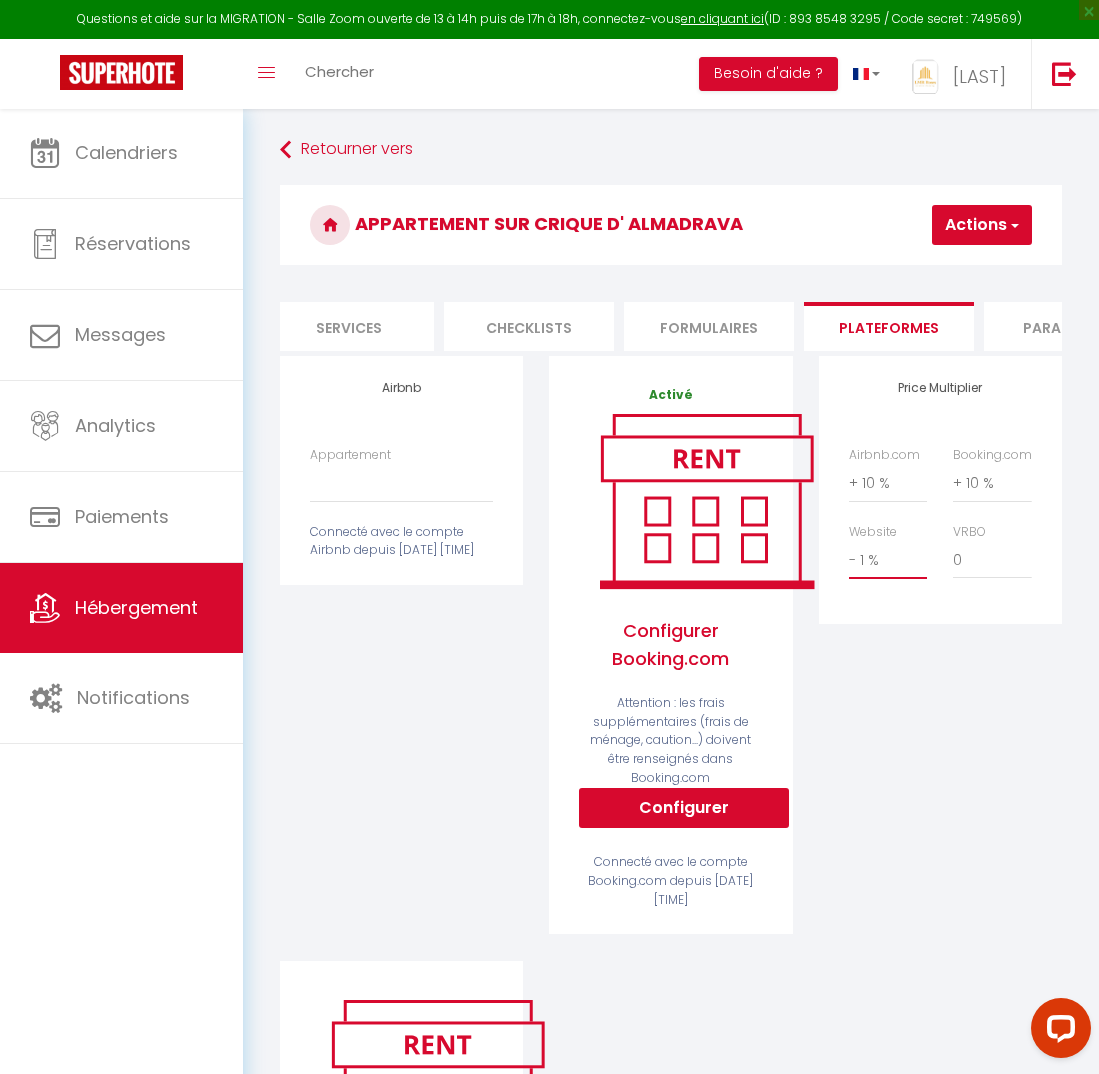 click on "Actions" at bounding box center [982, 225] 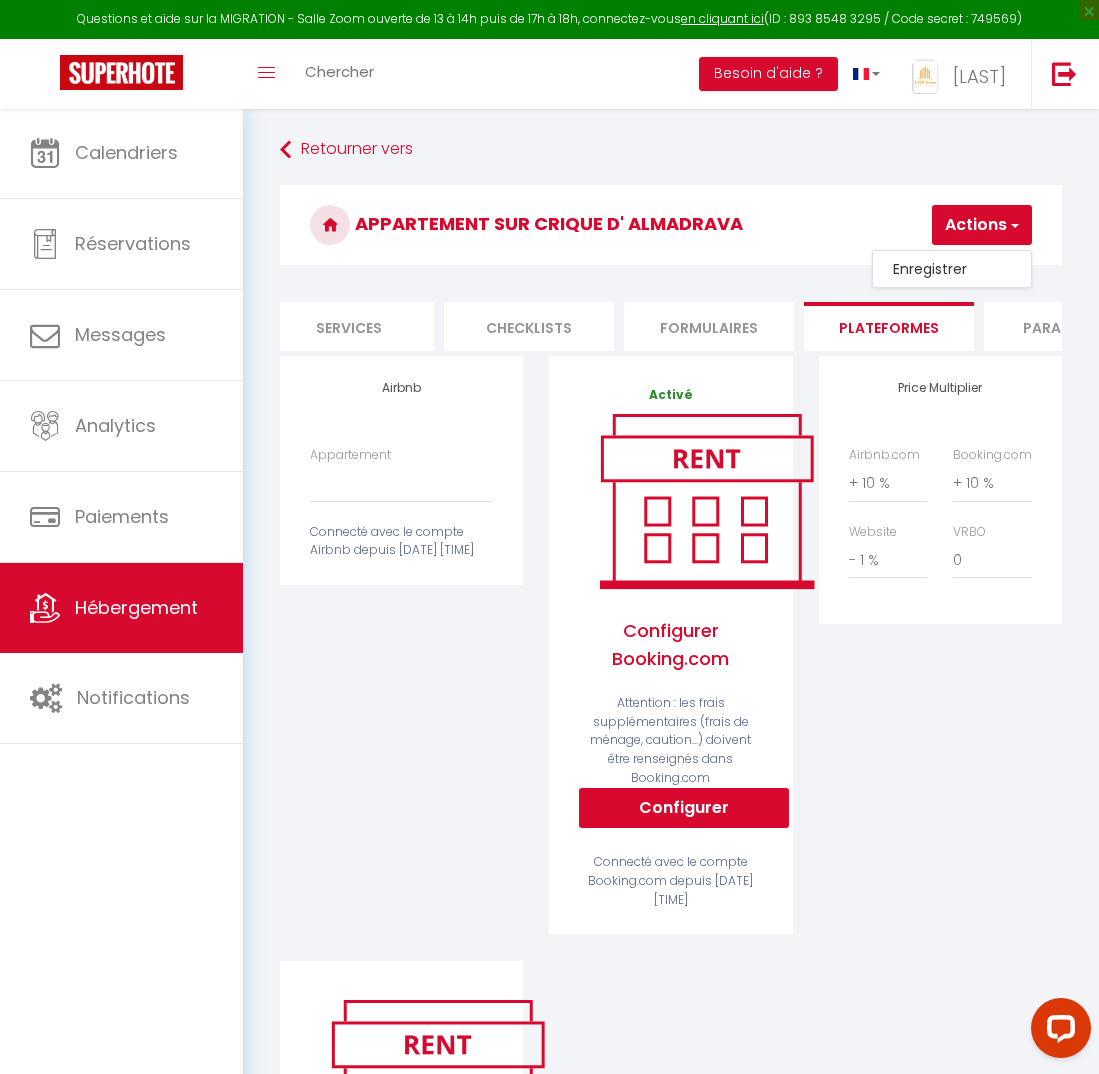 click on "Enregistrer" at bounding box center (952, 269) 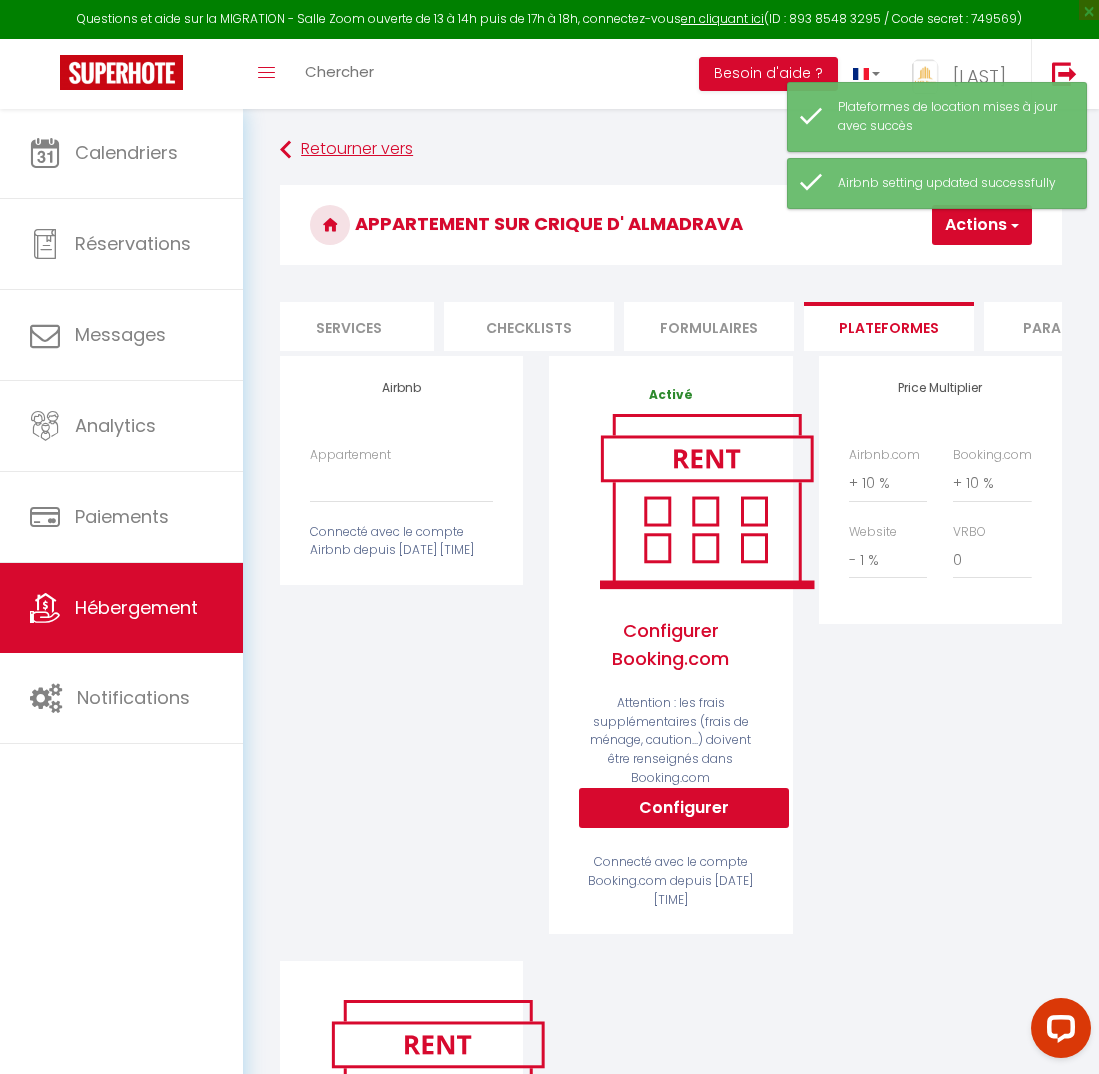 click on "Retourner vers" at bounding box center [671, 150] 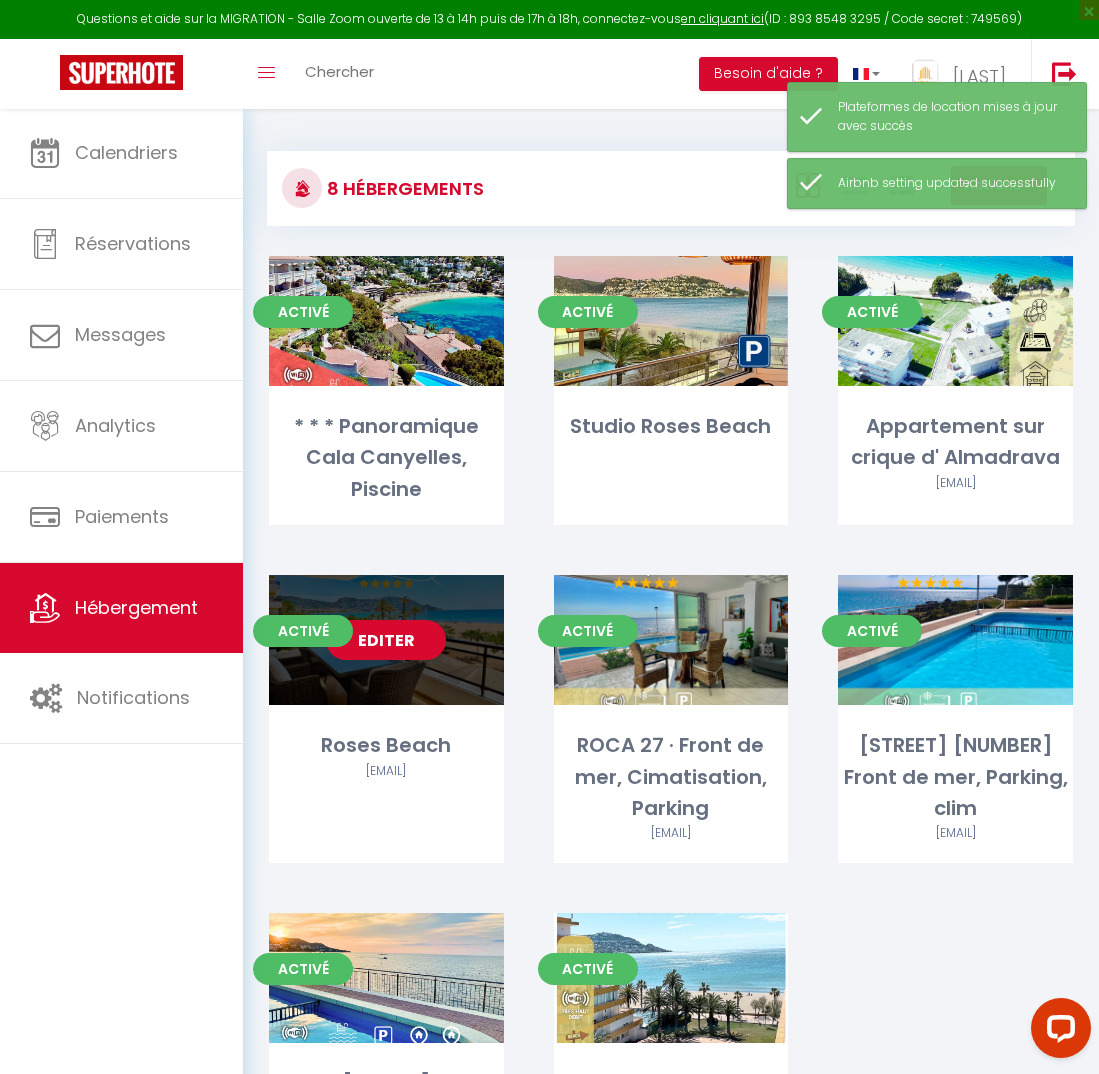 click on "Editer" at bounding box center (386, 640) 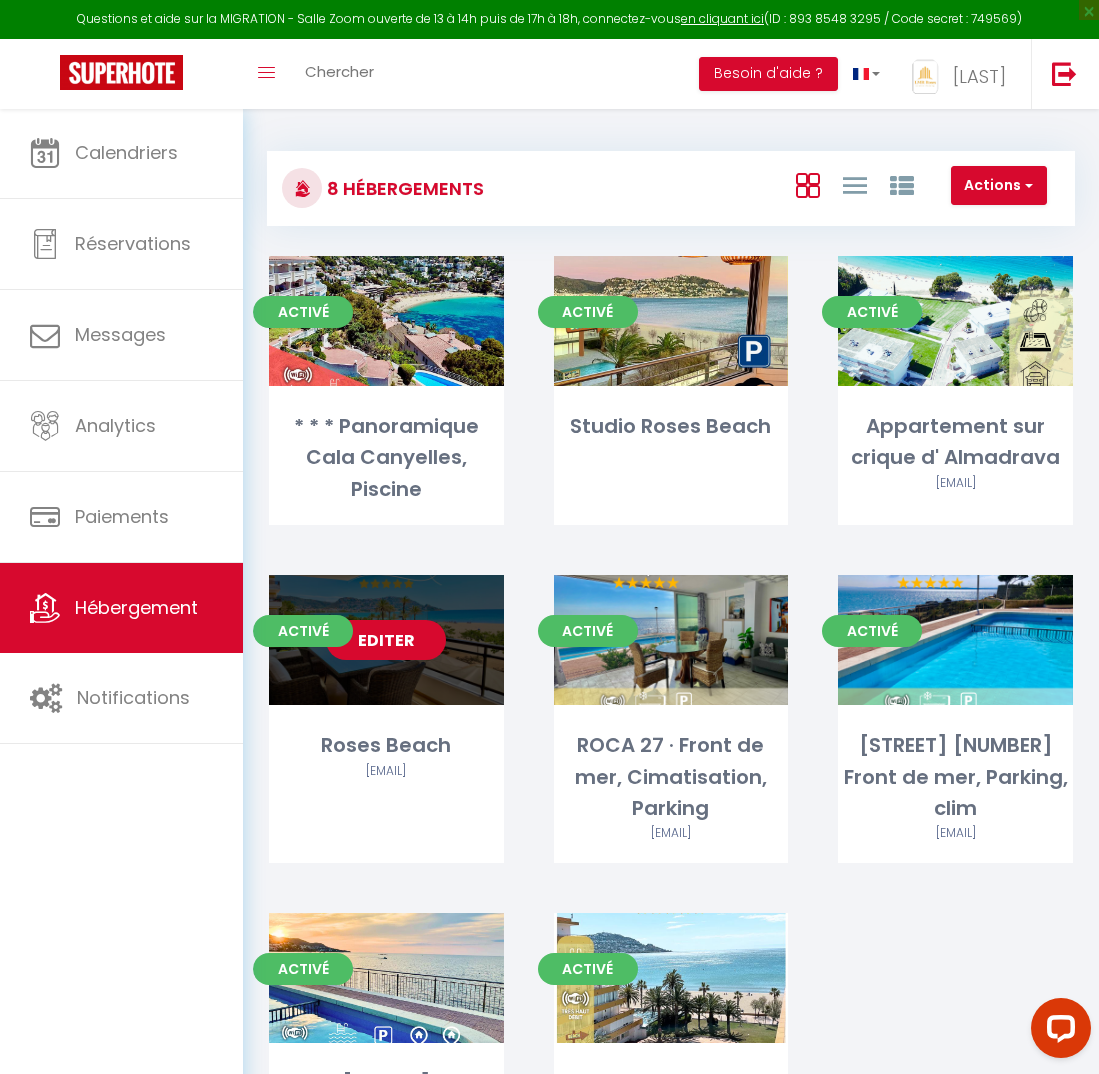 click on "Editer" at bounding box center (386, 640) 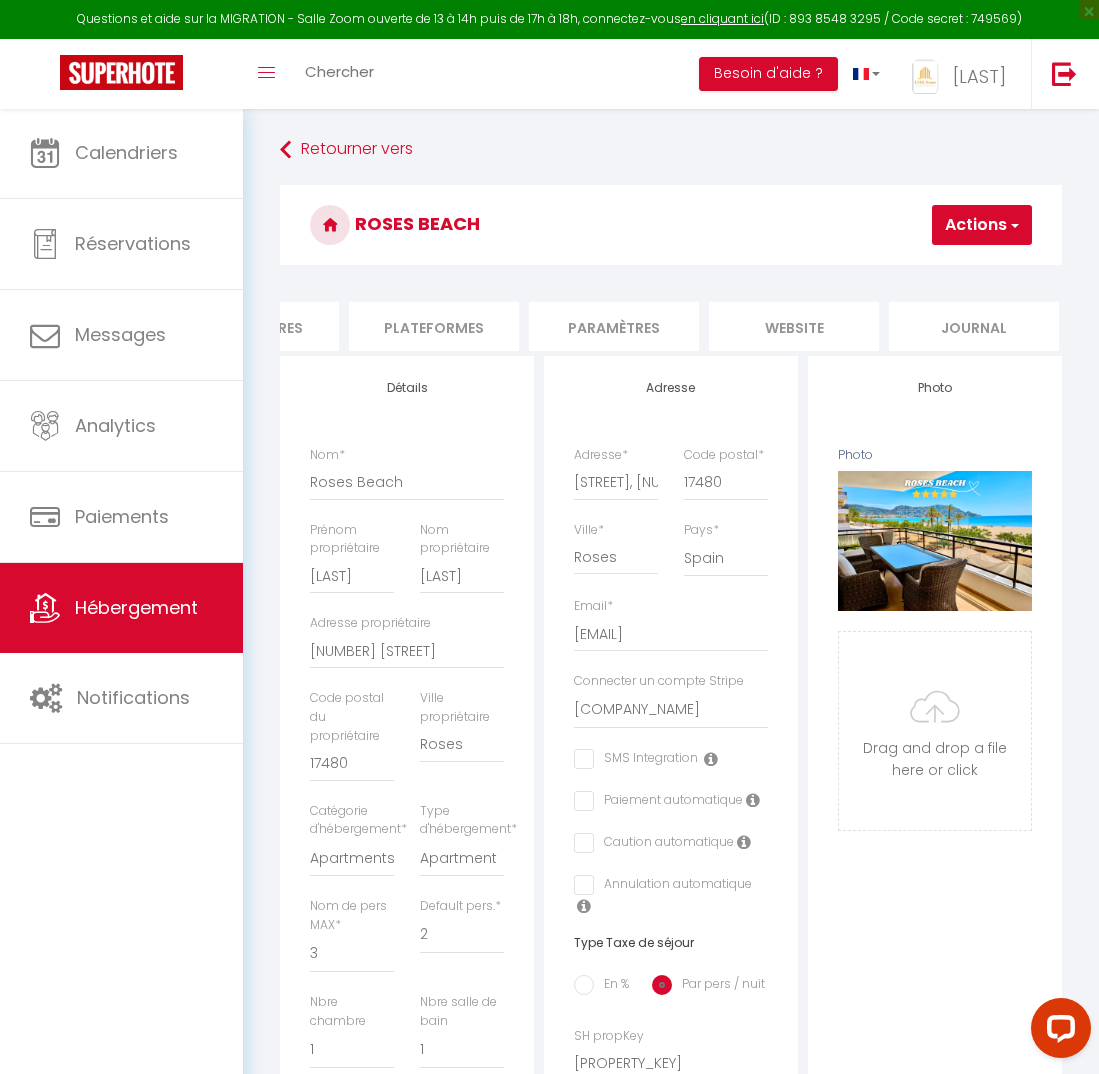 scroll, scrollTop: 0, scrollLeft: 1008, axis: horizontal 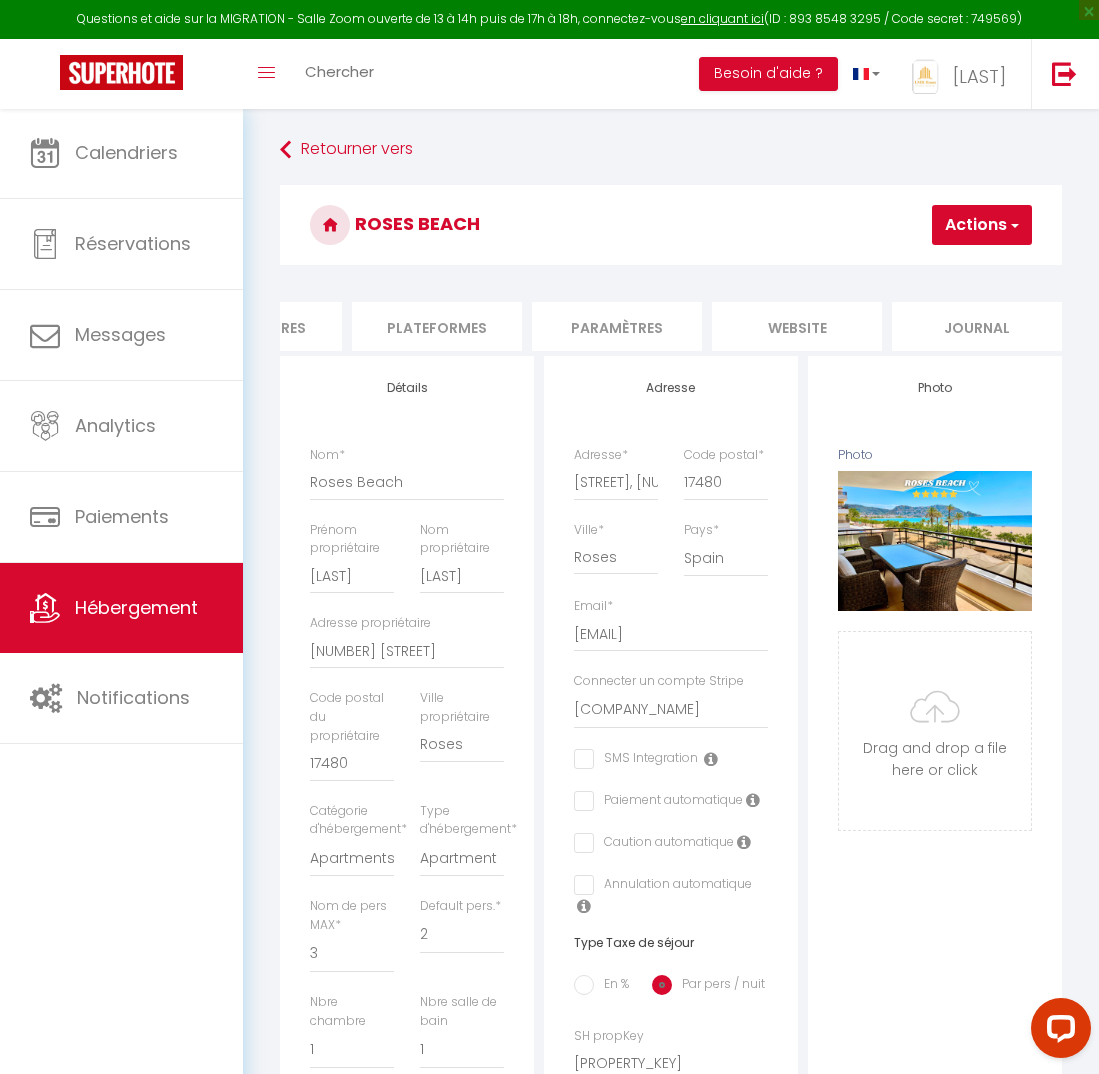 click on "Plateformes" at bounding box center [437, 326] 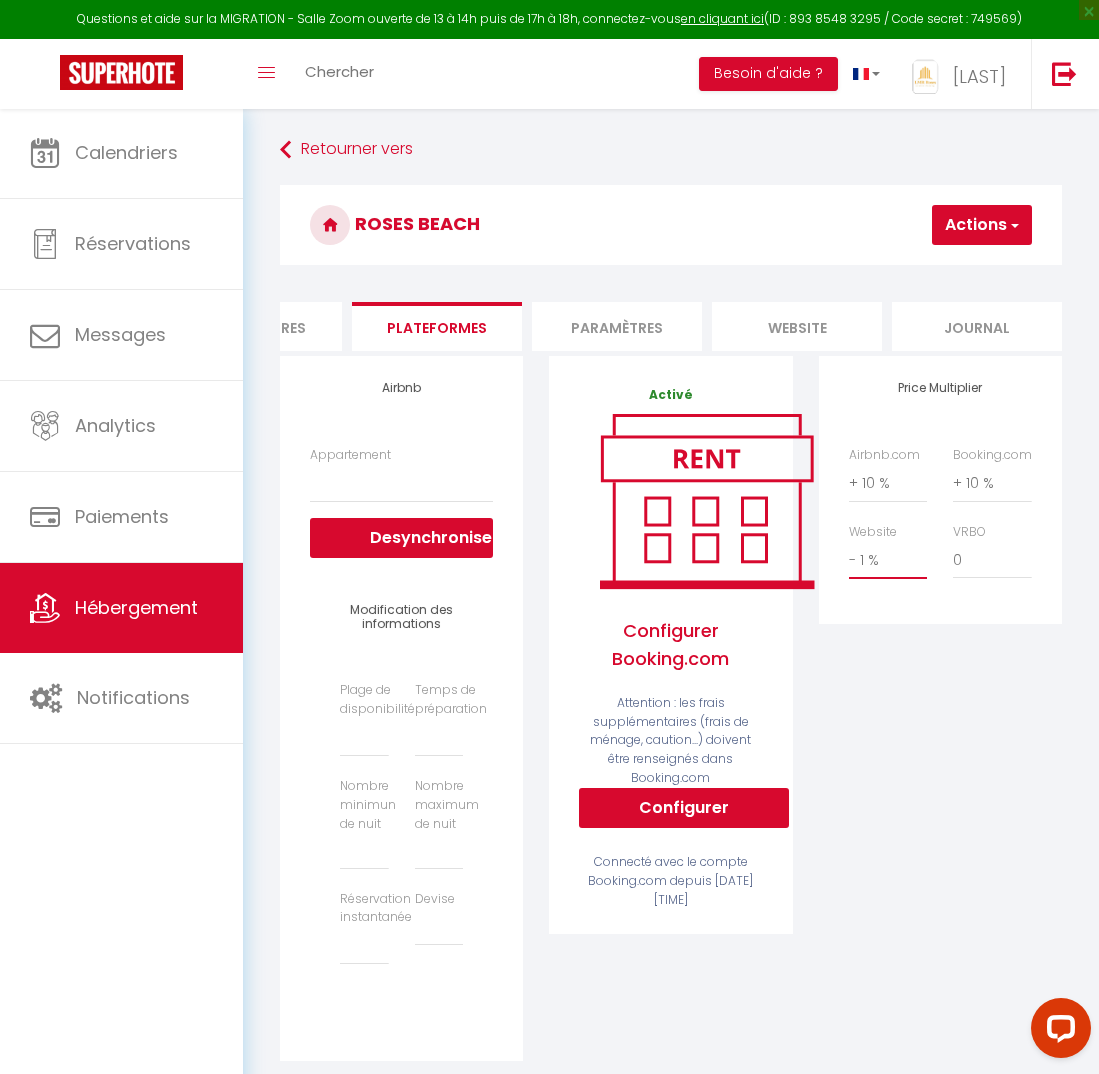 click on "Actions" at bounding box center (982, 225) 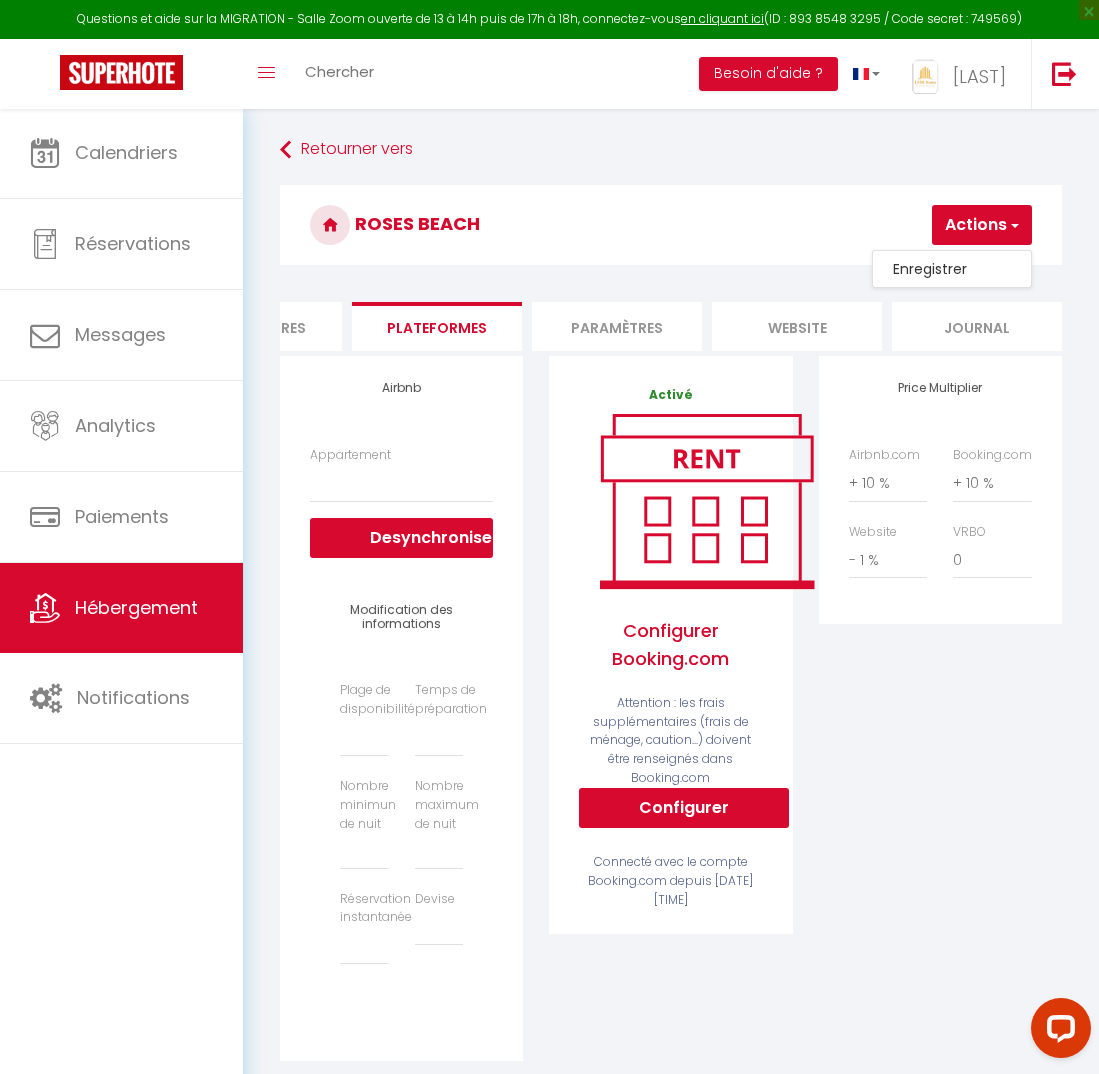 click on "Enregistrer" at bounding box center (952, 269) 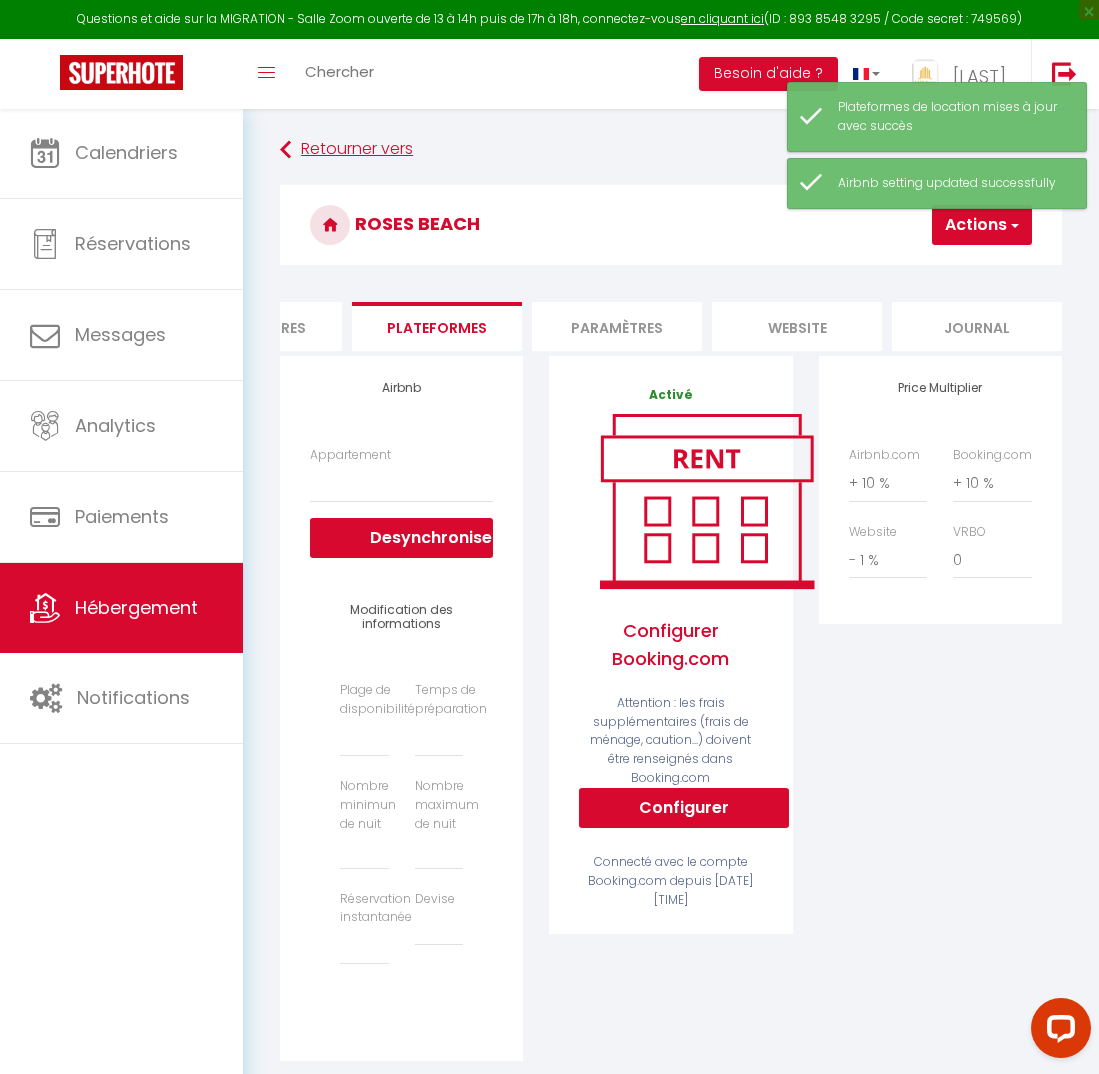 click on "Retourner vers" at bounding box center [671, 150] 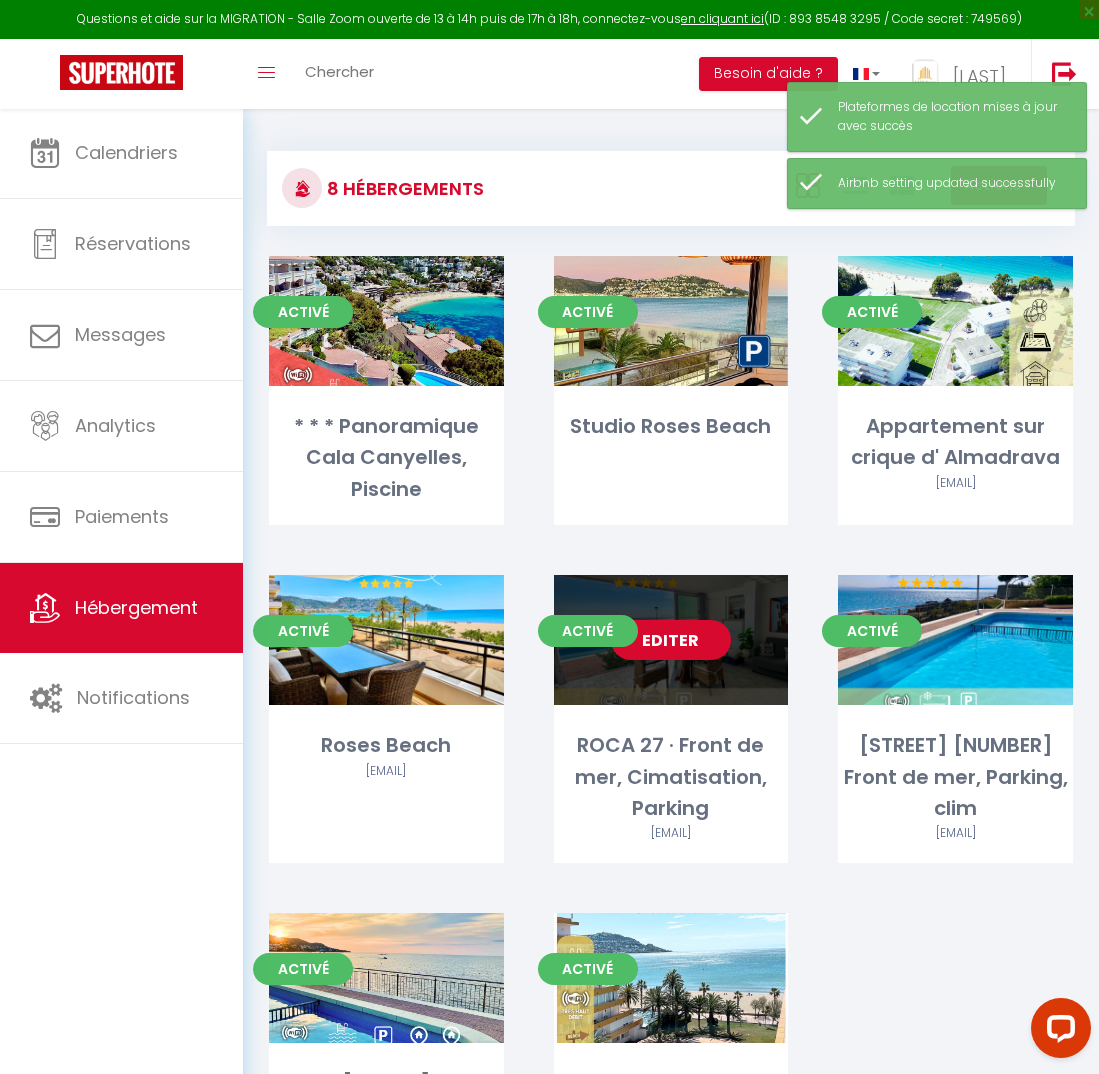 click on "Editer" at bounding box center (671, 640) 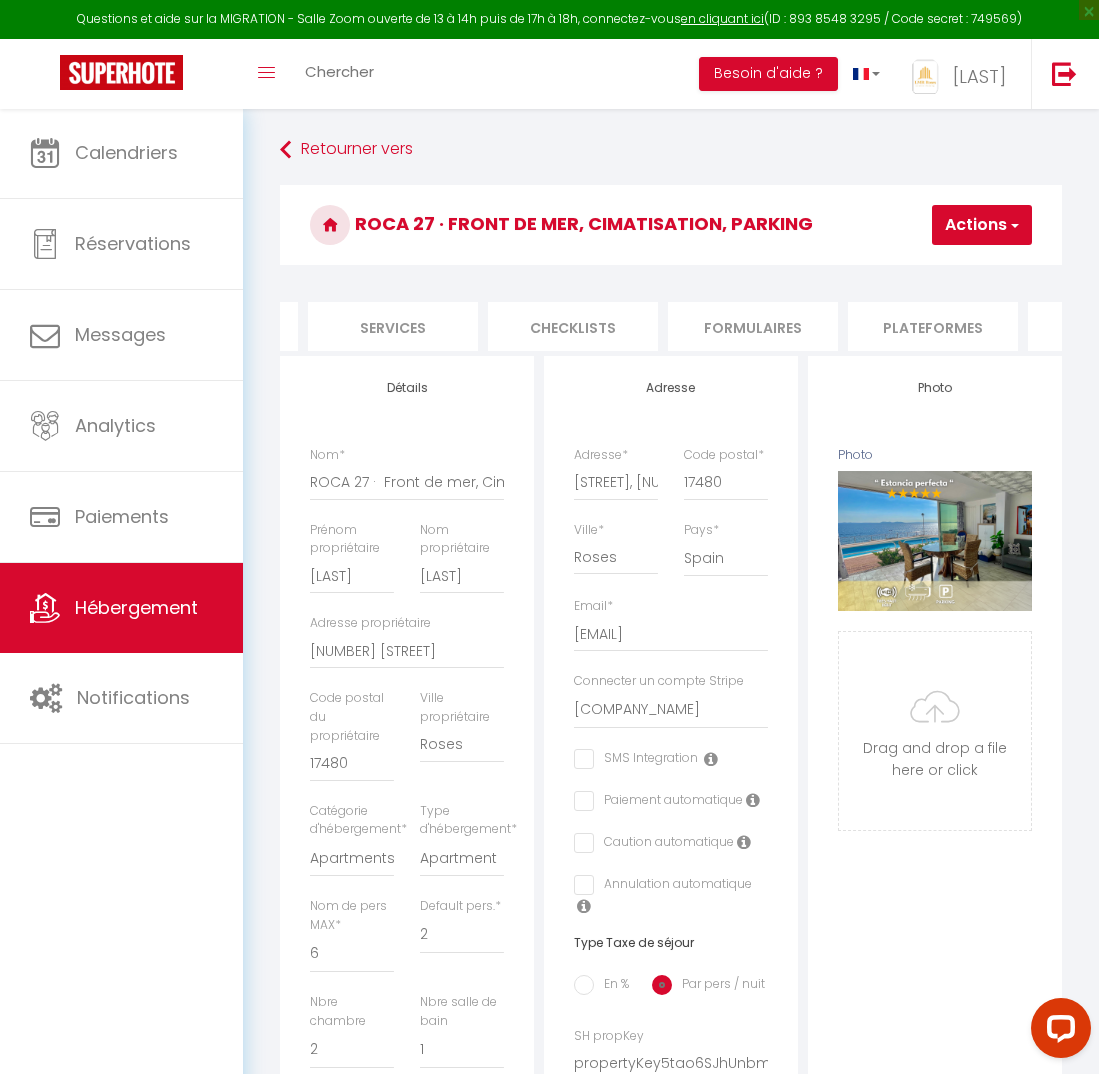 scroll, scrollTop: 0, scrollLeft: 674, axis: horizontal 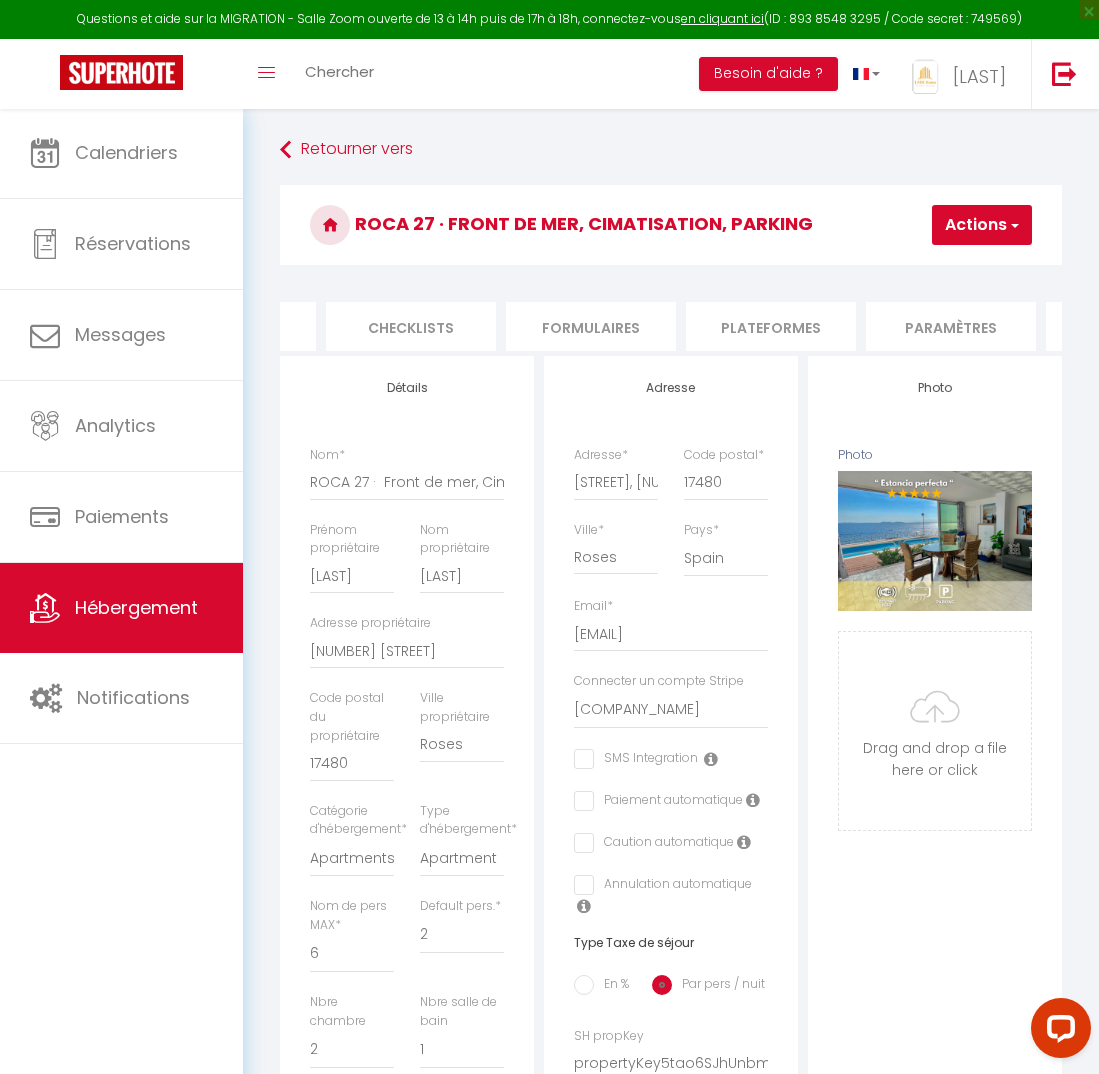 click on "Plateformes" at bounding box center (771, 326) 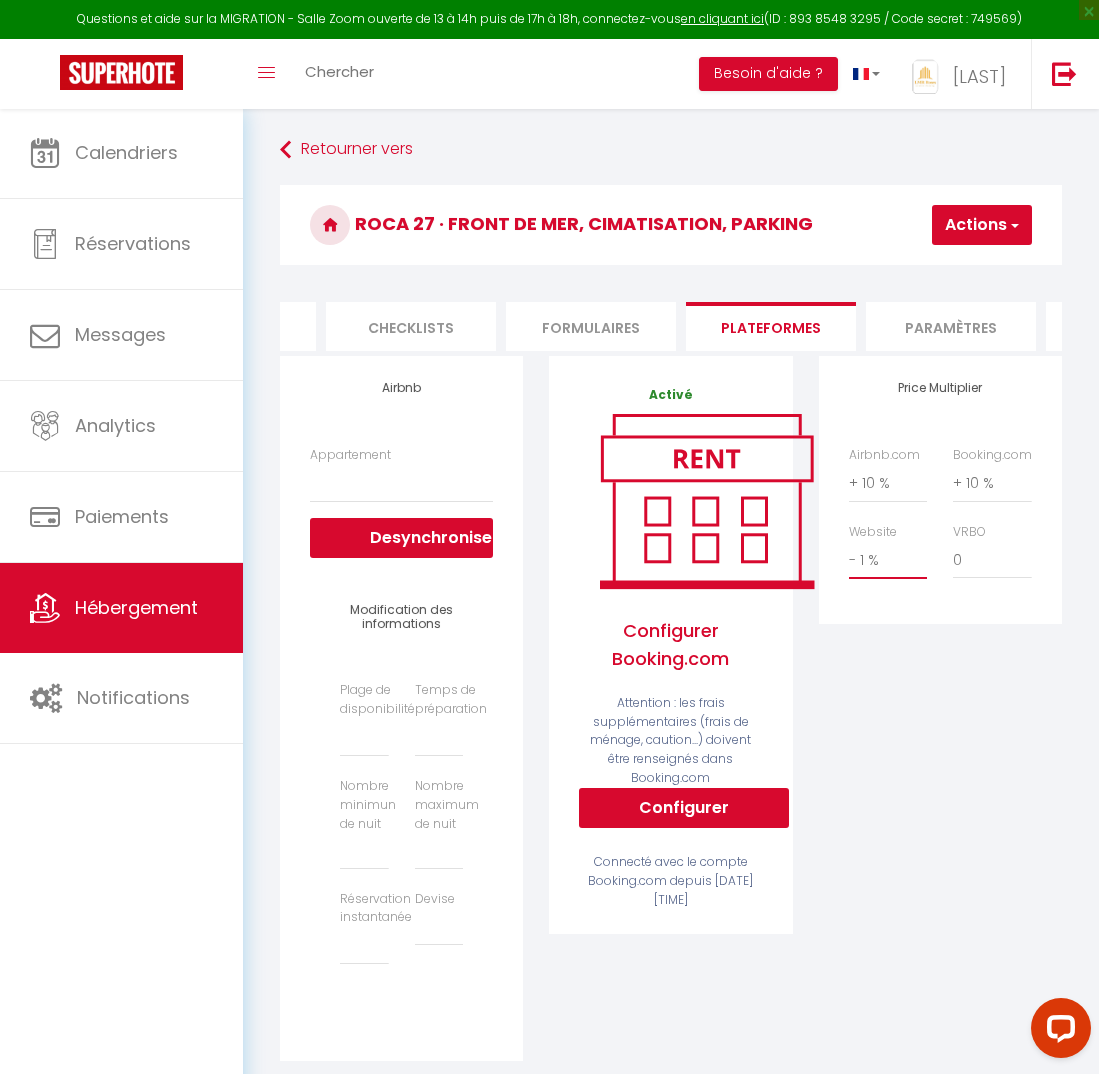 click on "Actions" at bounding box center (982, 225) 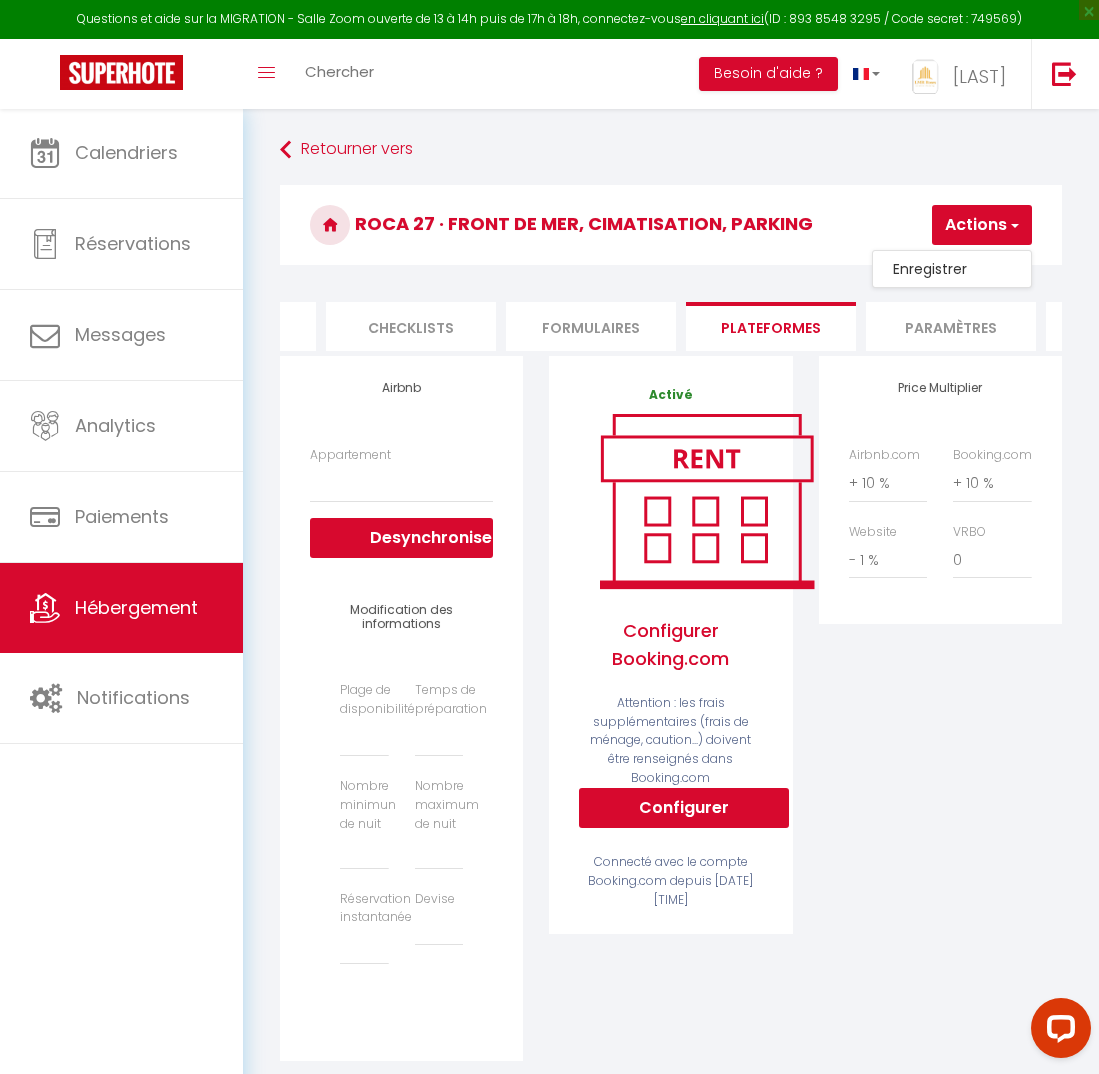 click on "Enregistrer" at bounding box center (952, 269) 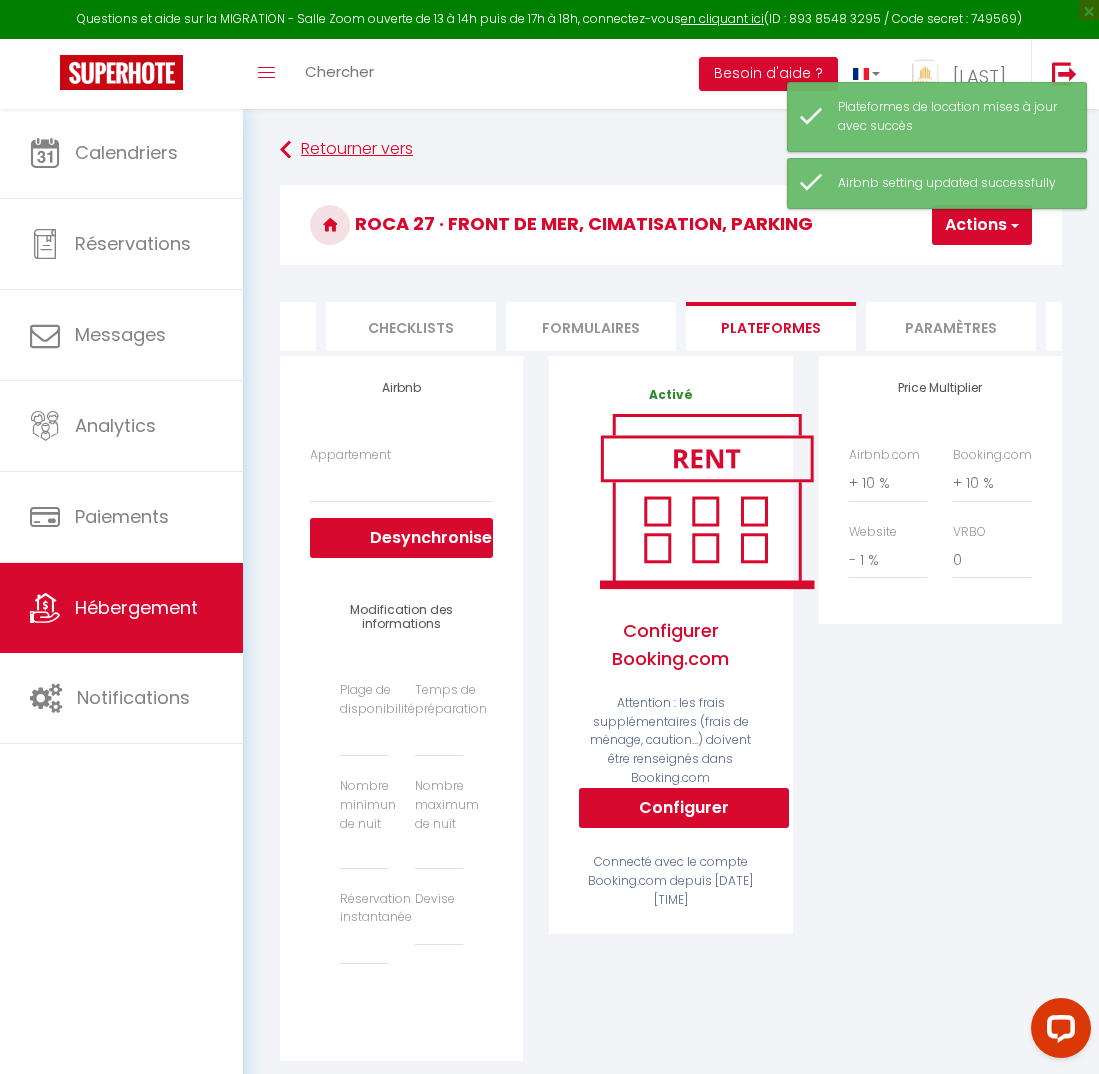 click on "Retourner vers" at bounding box center [671, 150] 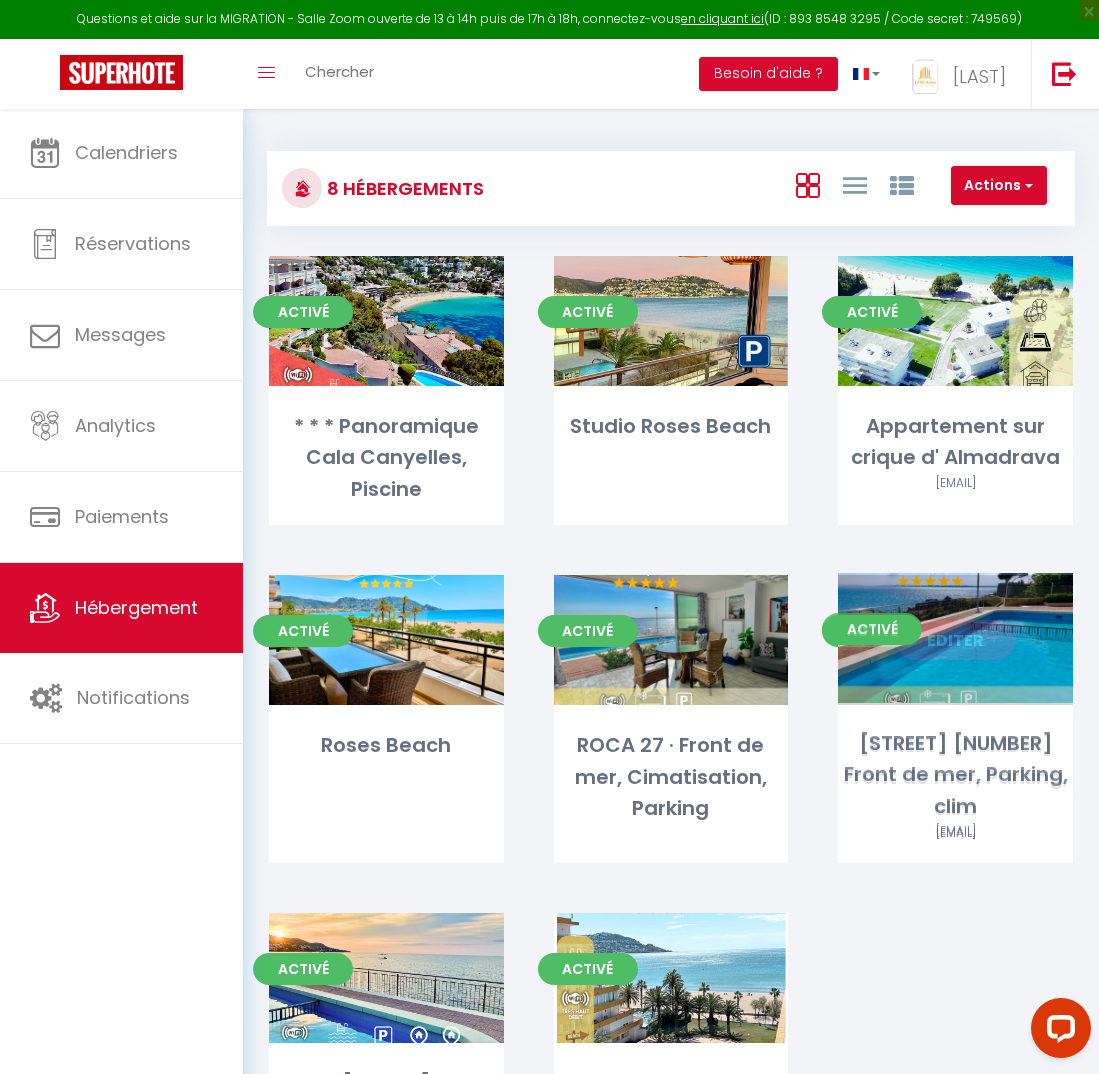 click on "Editer" at bounding box center [956, 640] 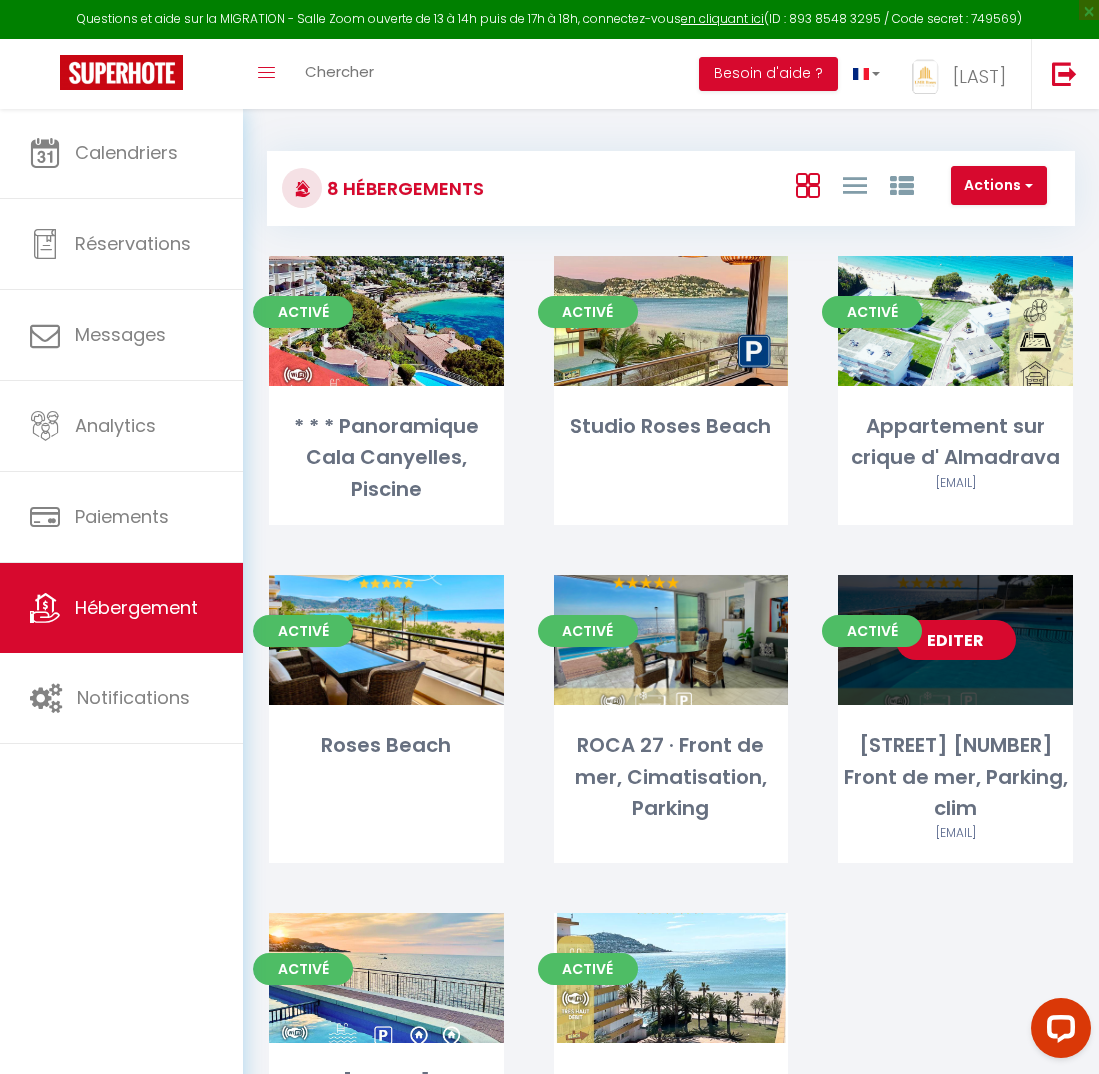 click on "Editer" at bounding box center [956, 640] 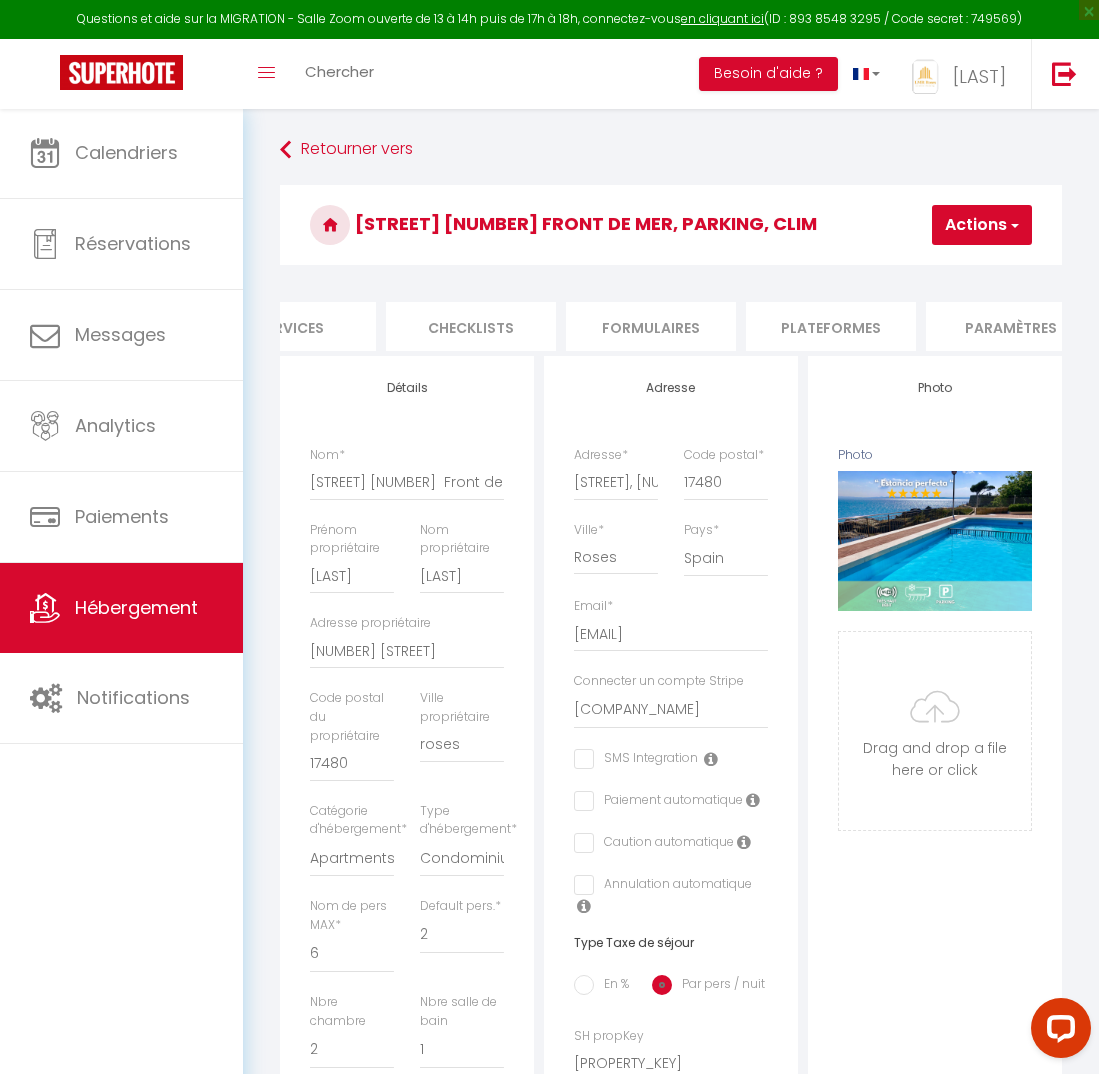 scroll, scrollTop: 0, scrollLeft: 621, axis: horizontal 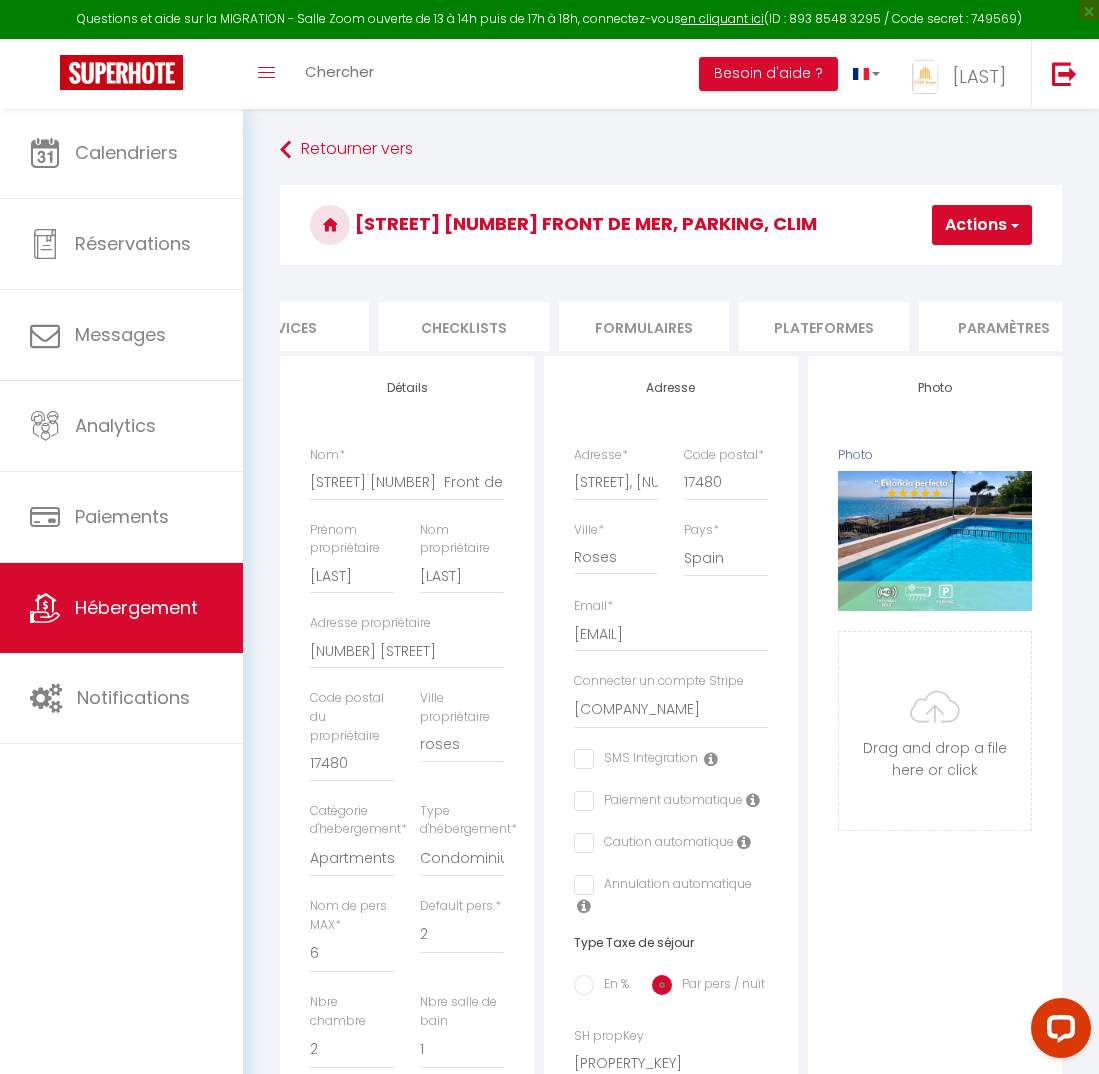 click on "Plateformes" at bounding box center [824, 326] 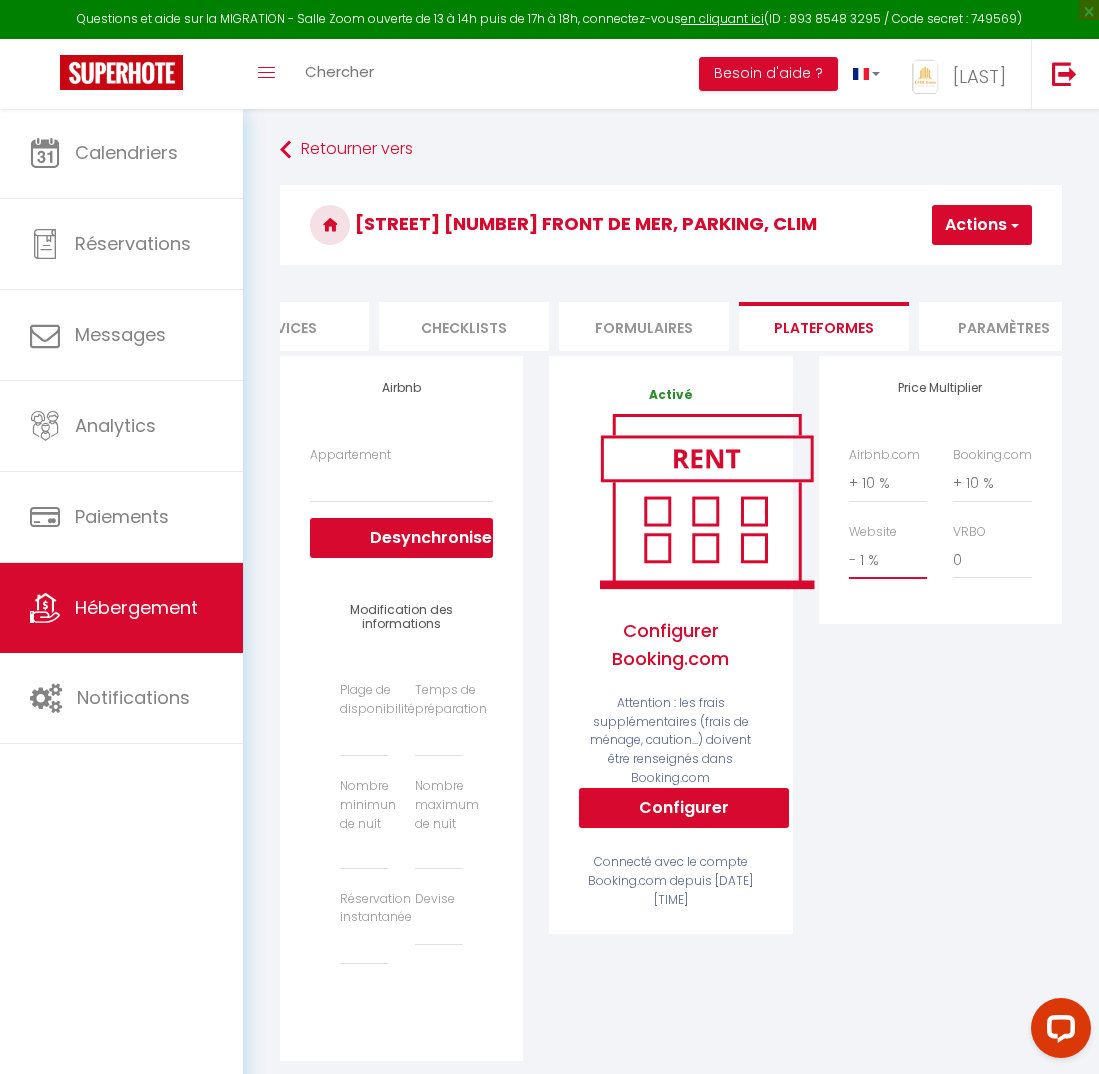 click on "Actions" at bounding box center (982, 225) 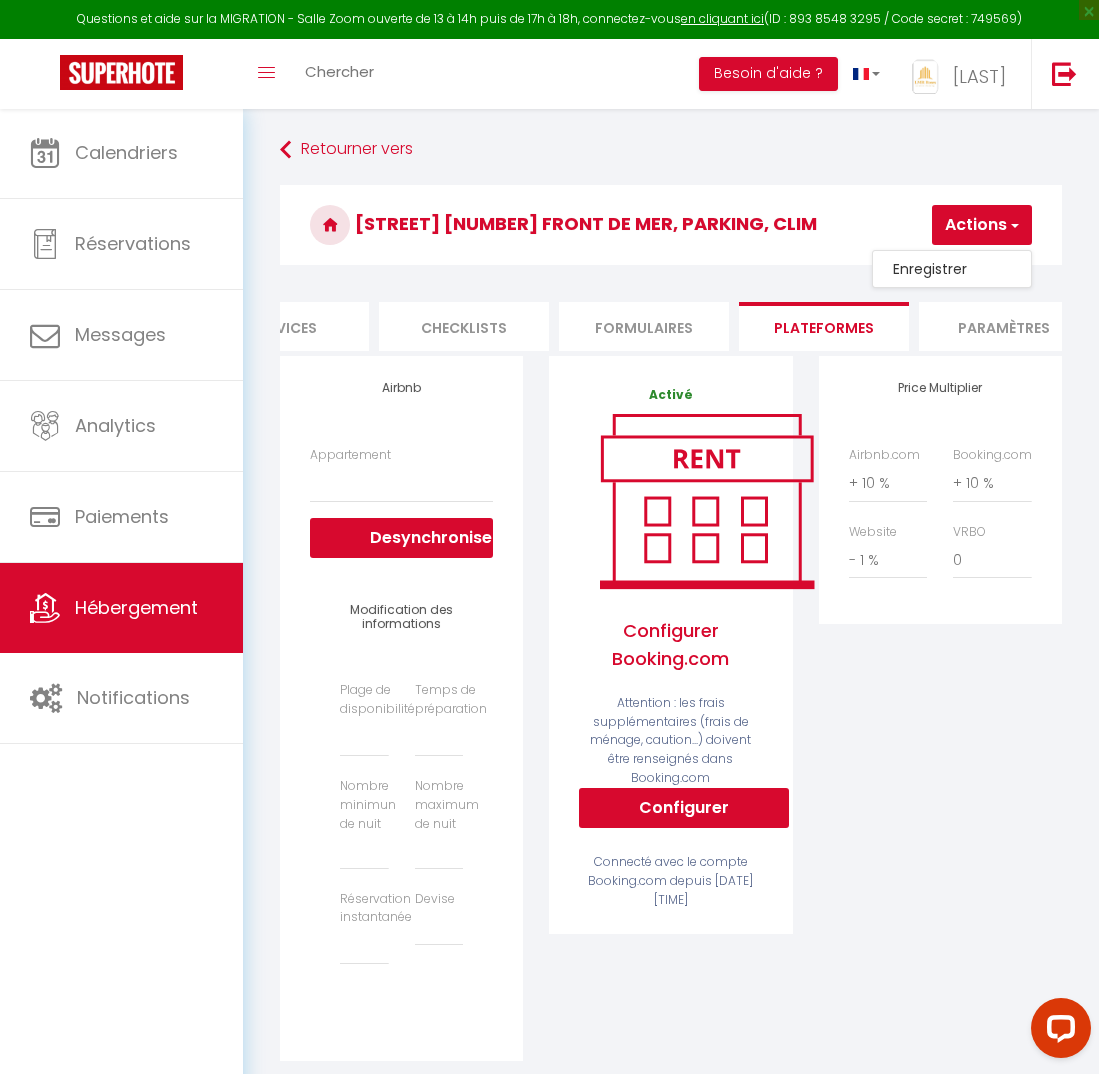click on "Enregistrer" at bounding box center (952, 269) 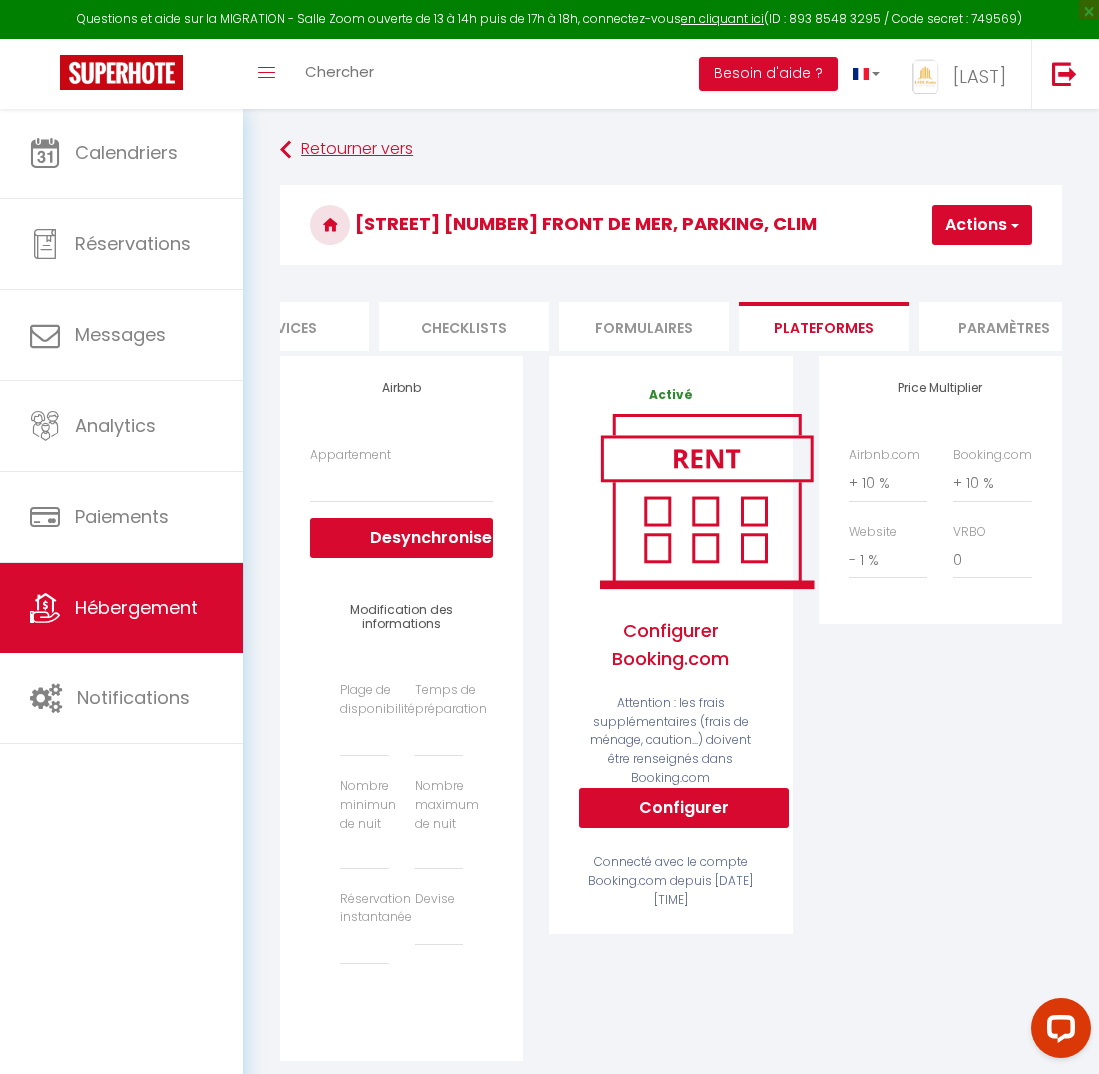 click on "Retourner vers" at bounding box center [671, 150] 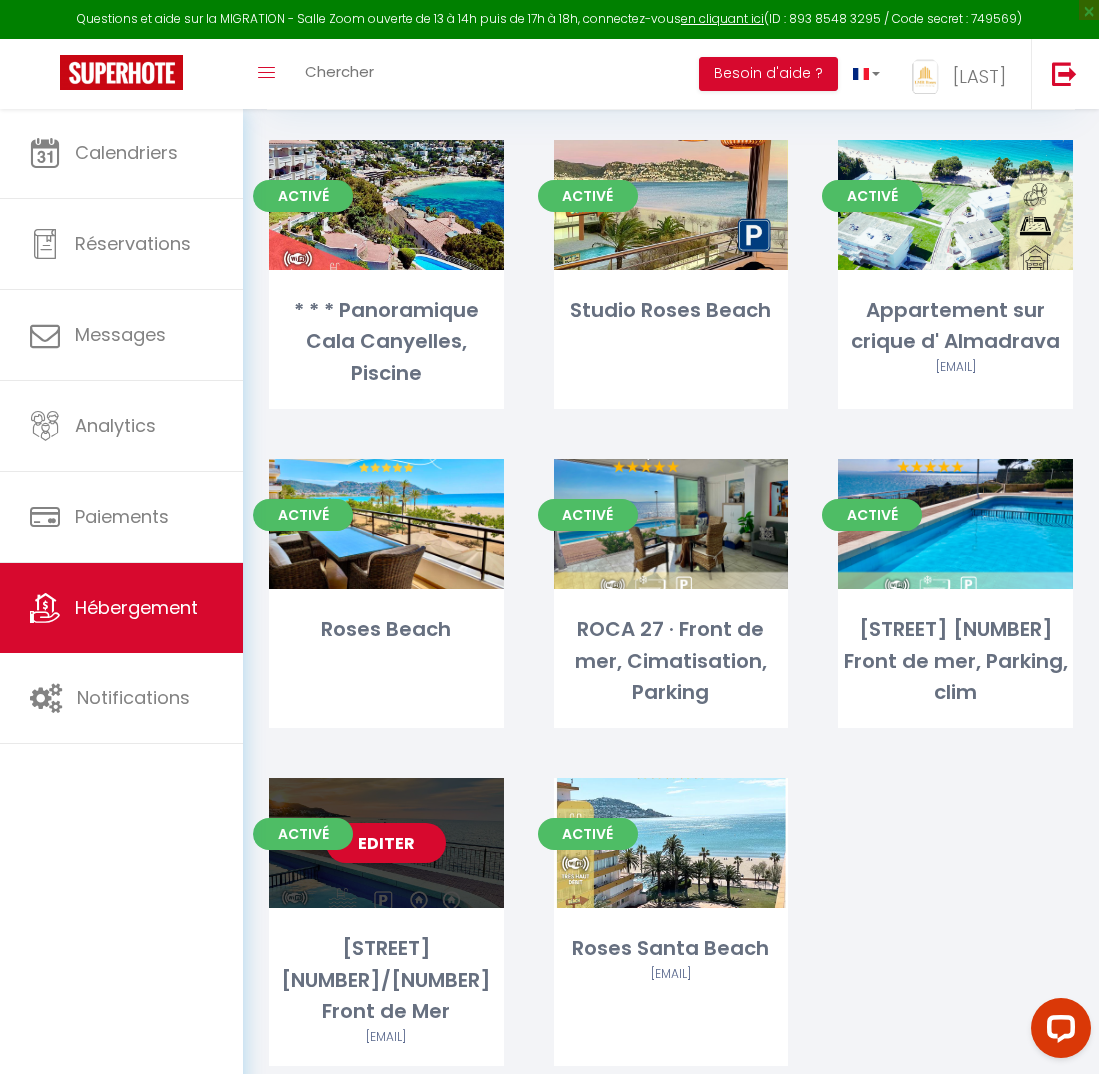 scroll, scrollTop: 115, scrollLeft: 0, axis: vertical 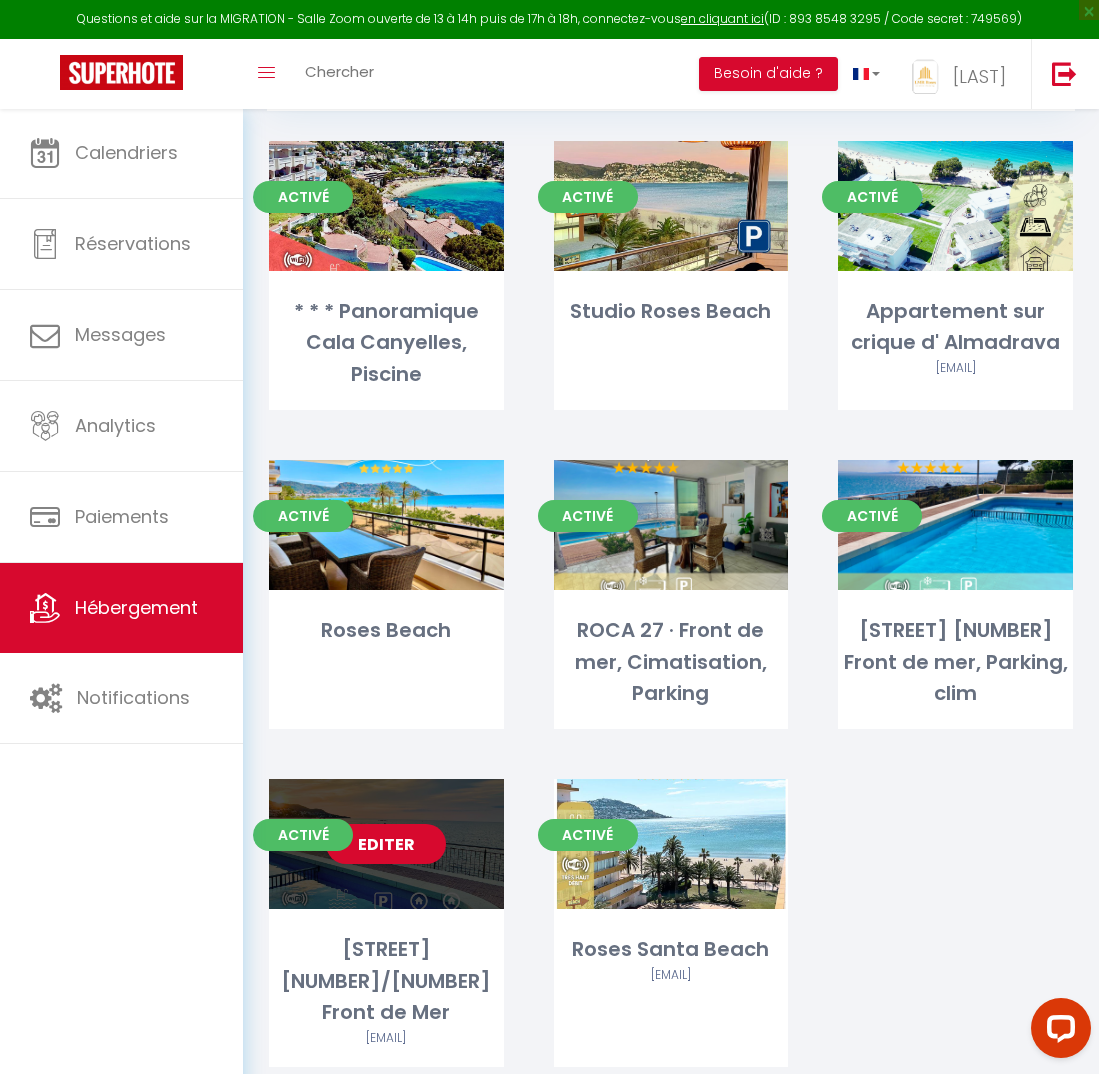 click on "Editer" at bounding box center (386, 844) 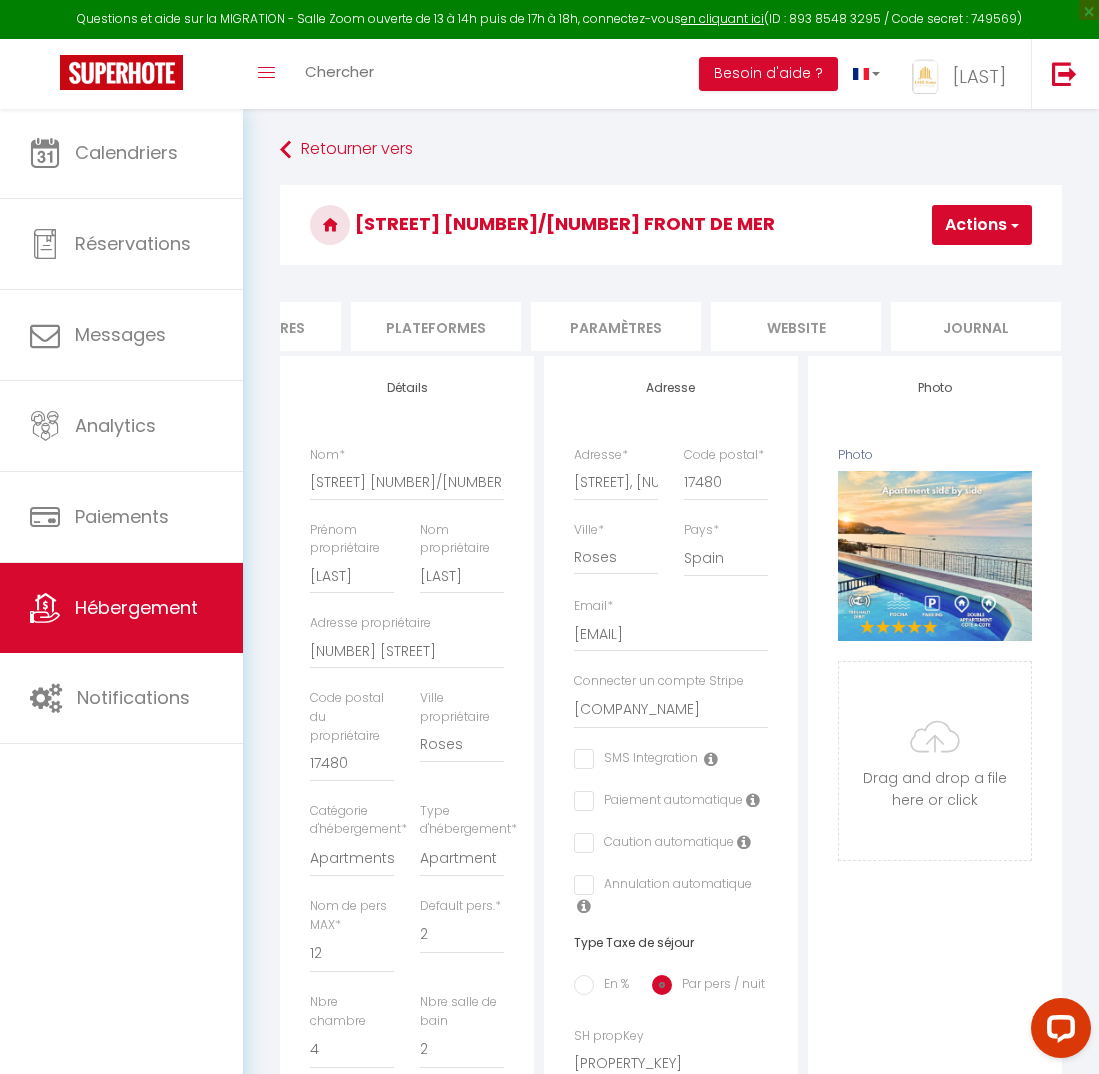 scroll, scrollTop: 0, scrollLeft: 1008, axis: horizontal 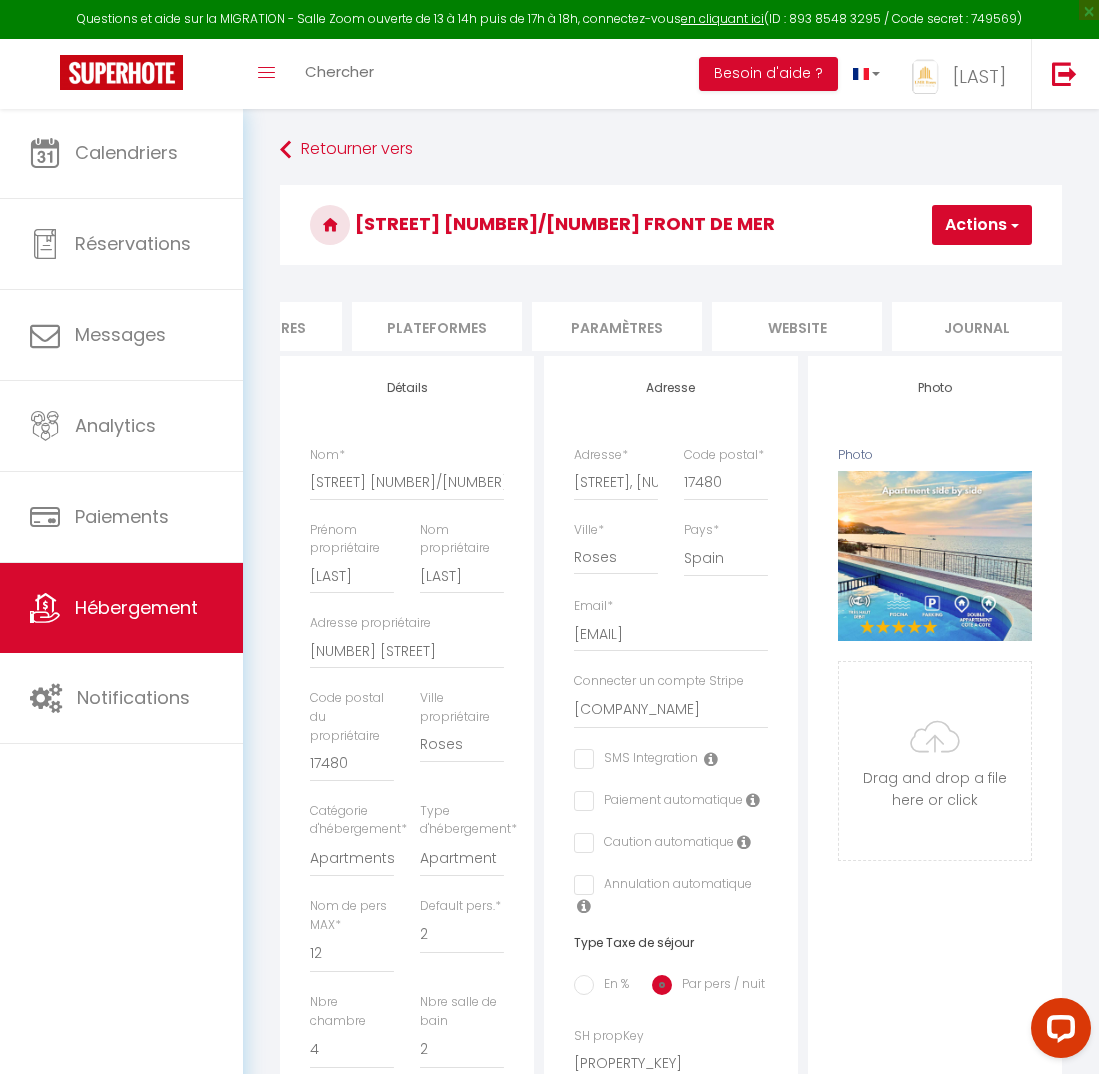 click on "website" at bounding box center (797, 326) 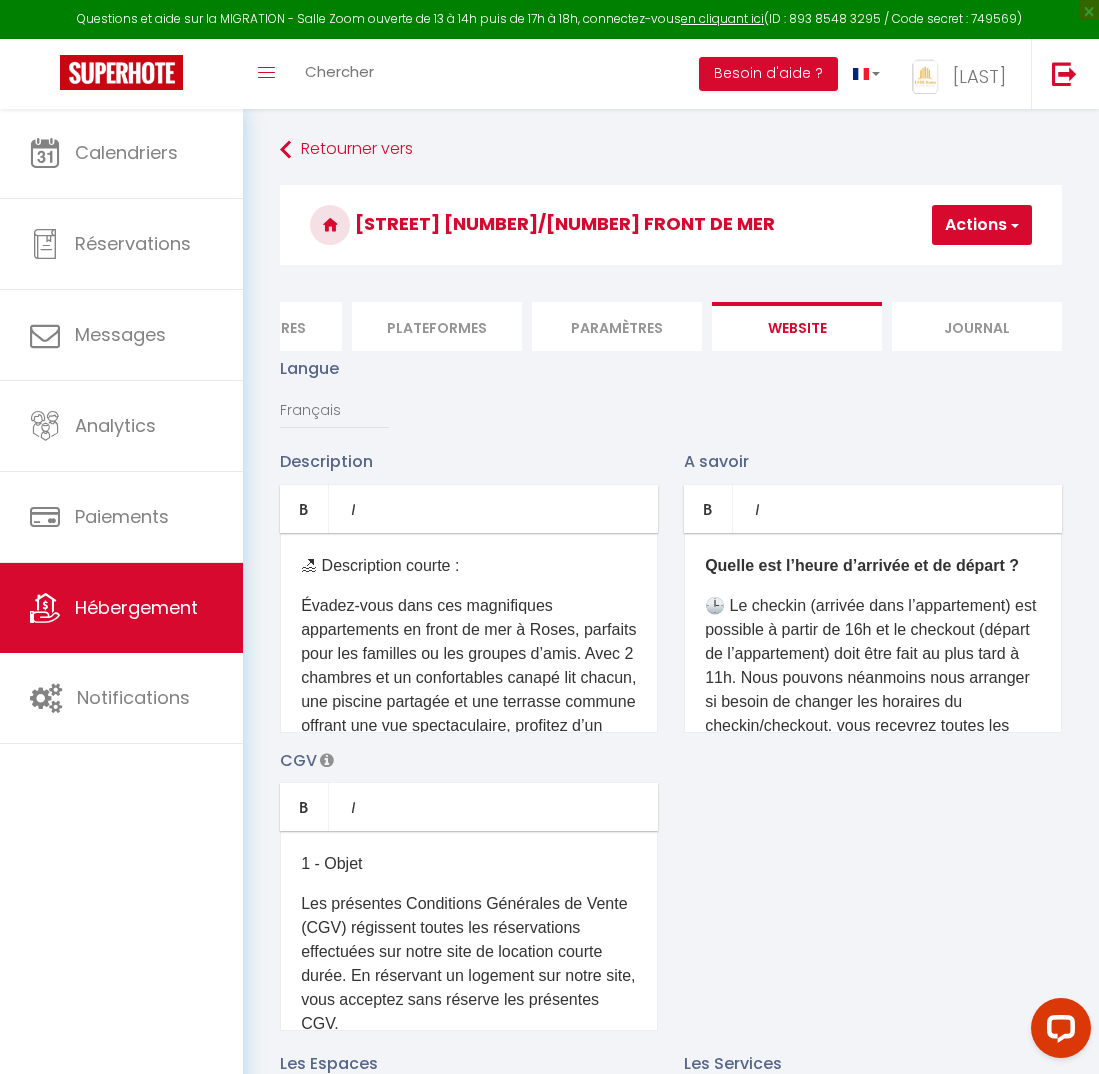 click on "Plateformes" at bounding box center [437, 326] 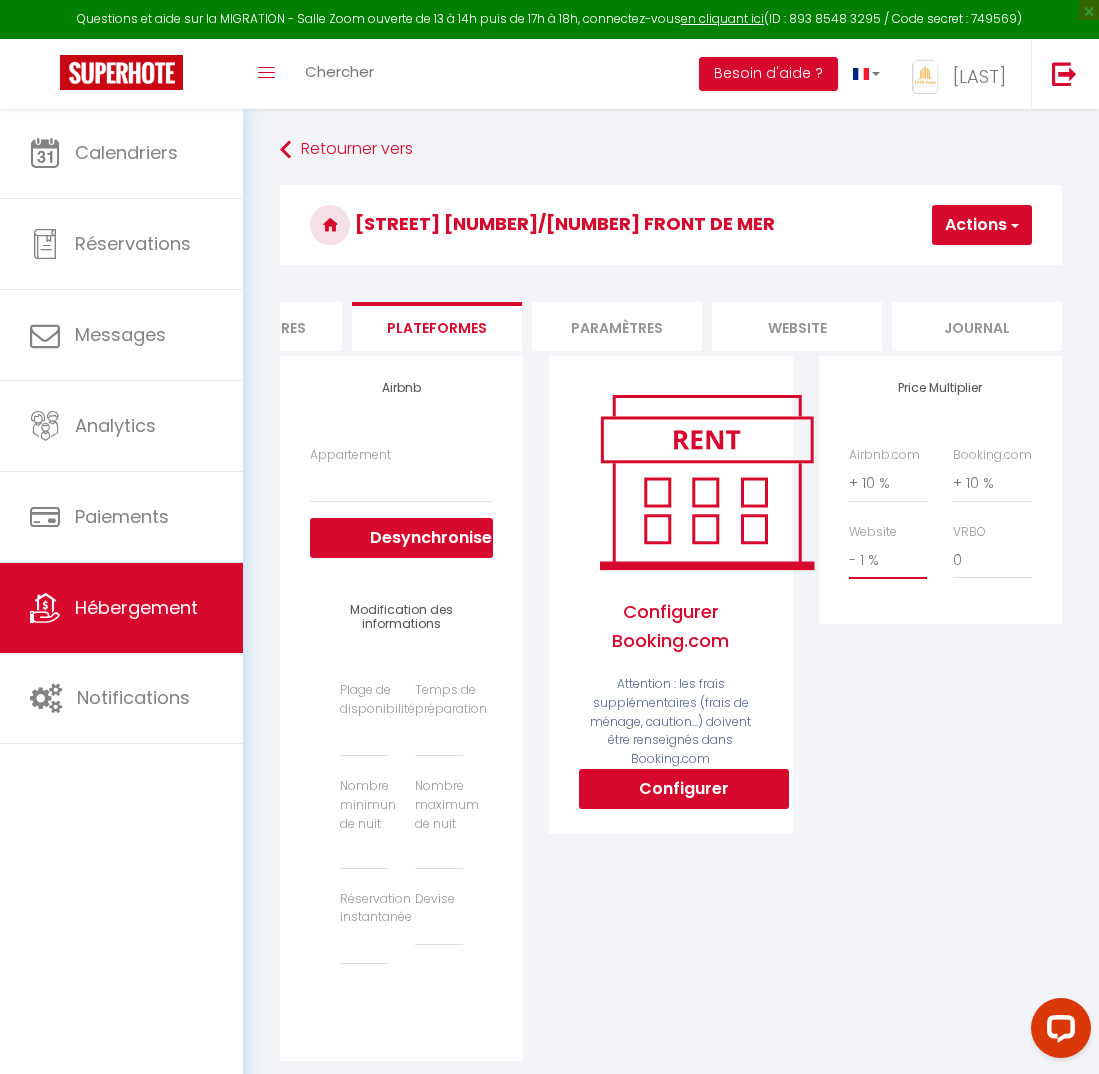 scroll, scrollTop: 0, scrollLeft: 0, axis: both 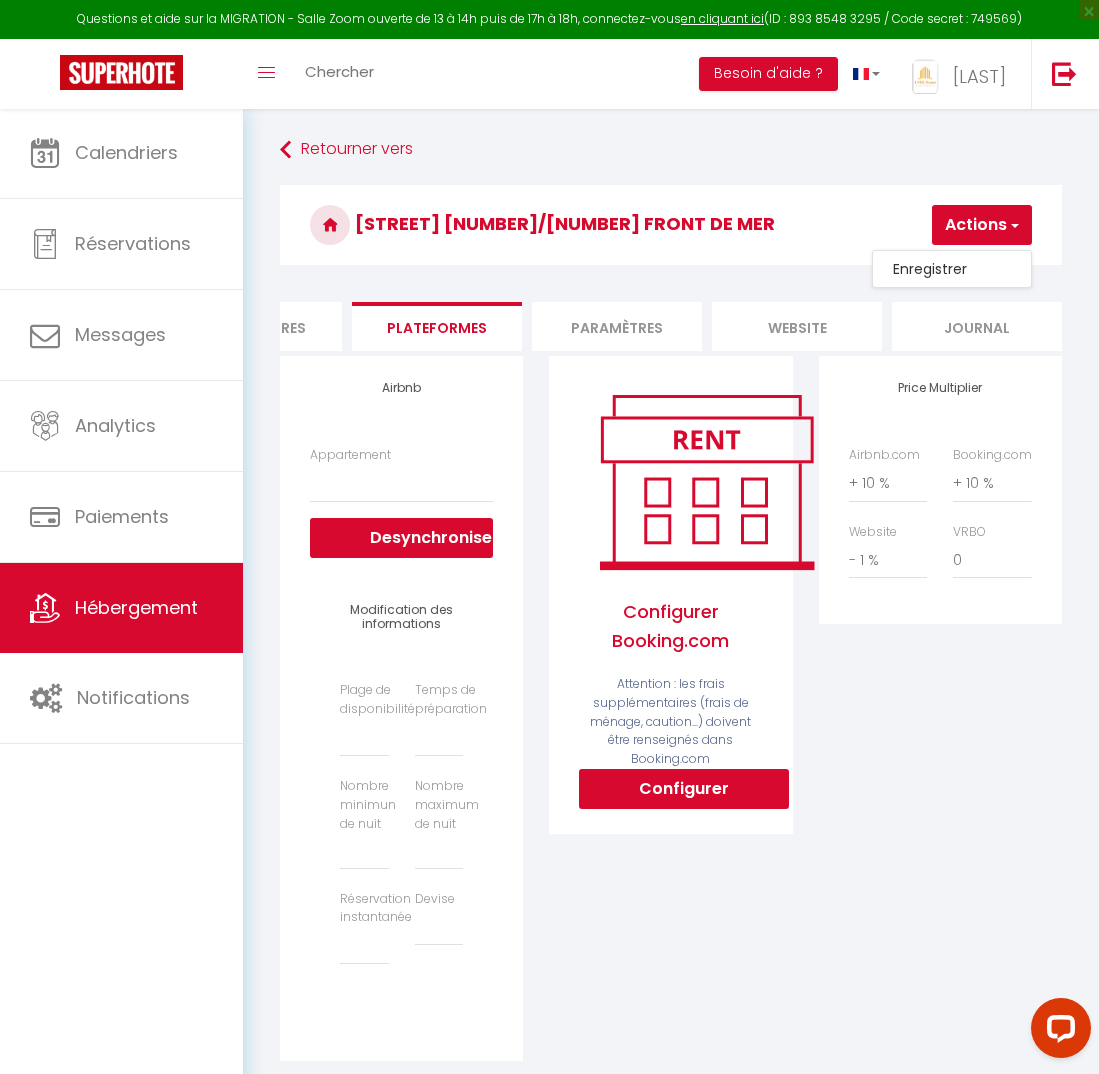 click on "Enregistrer" at bounding box center [952, 269] 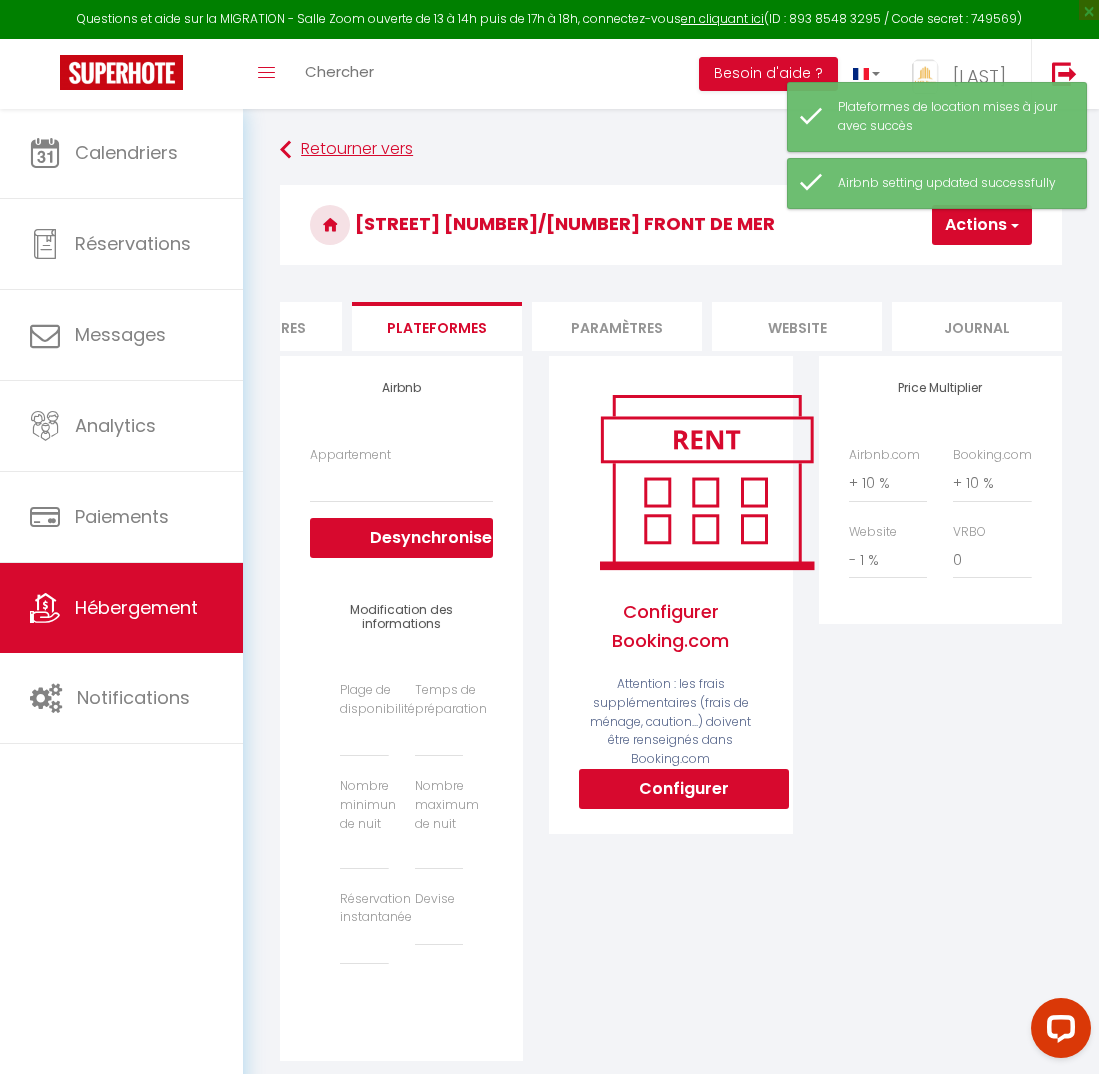click on "Retourner vers" at bounding box center (671, 150) 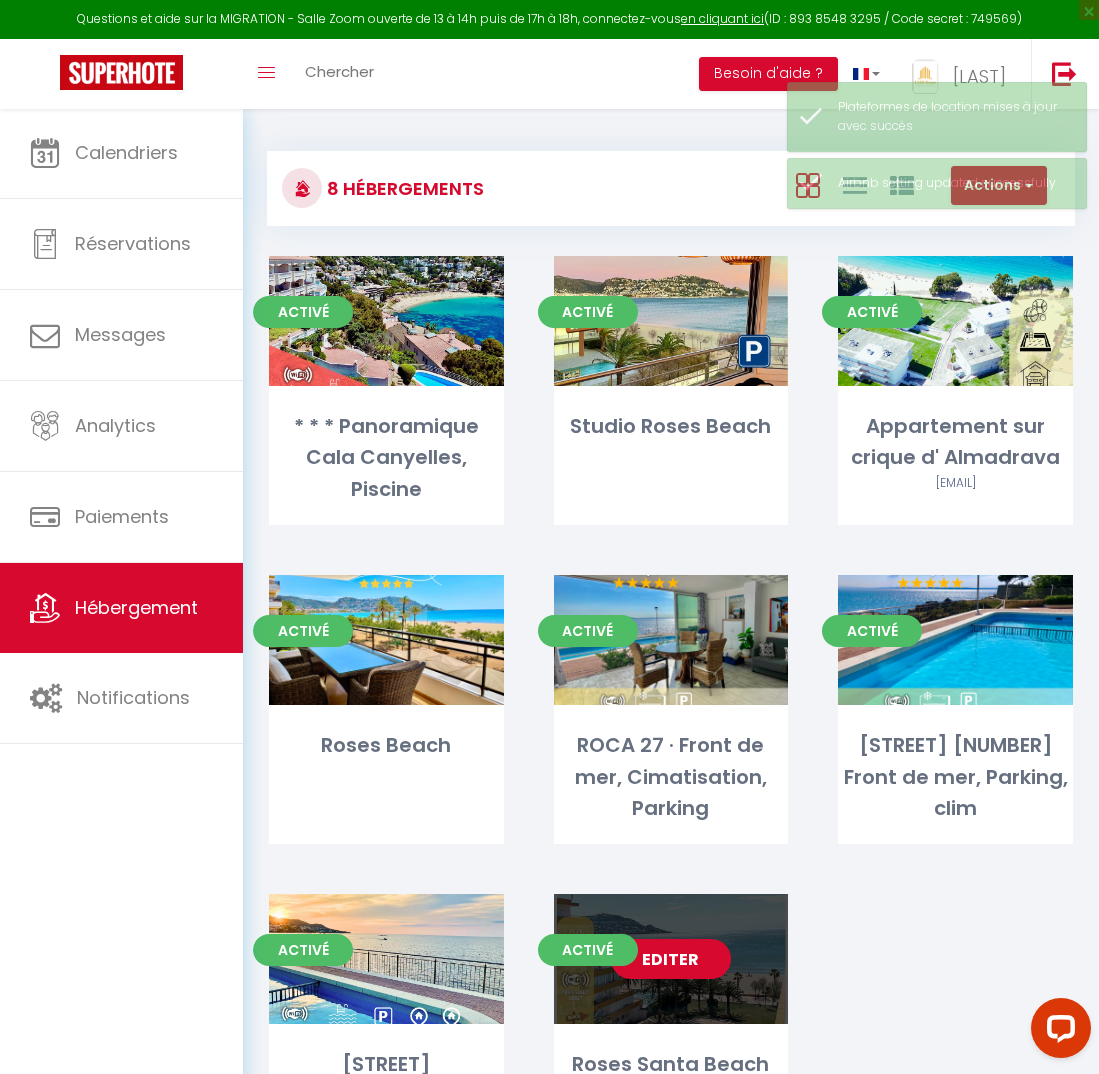 click on "Editer" at bounding box center (671, 959) 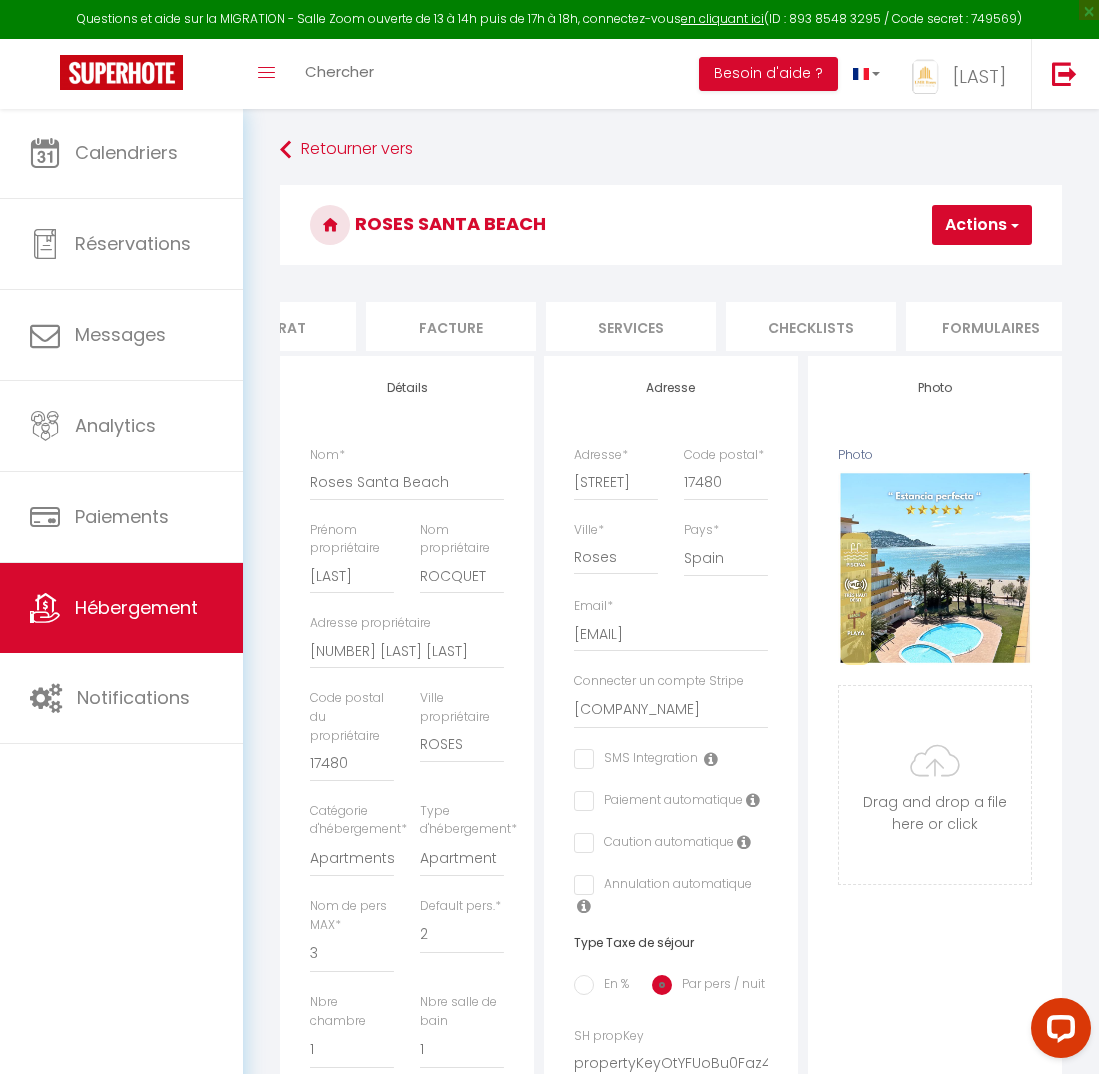 scroll, scrollTop: 0, scrollLeft: 564, axis: horizontal 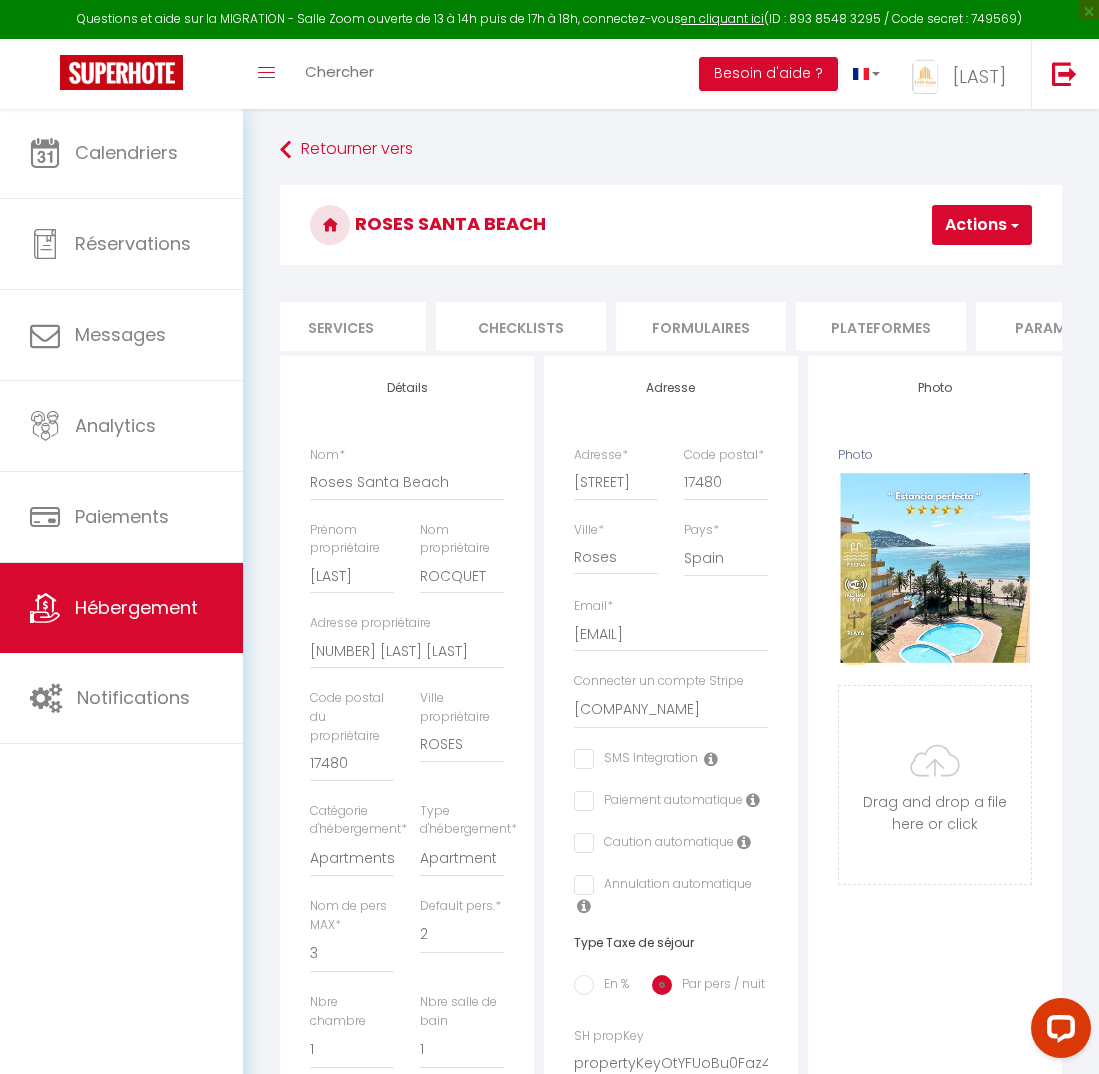 click on "Plateformes" at bounding box center [881, 326] 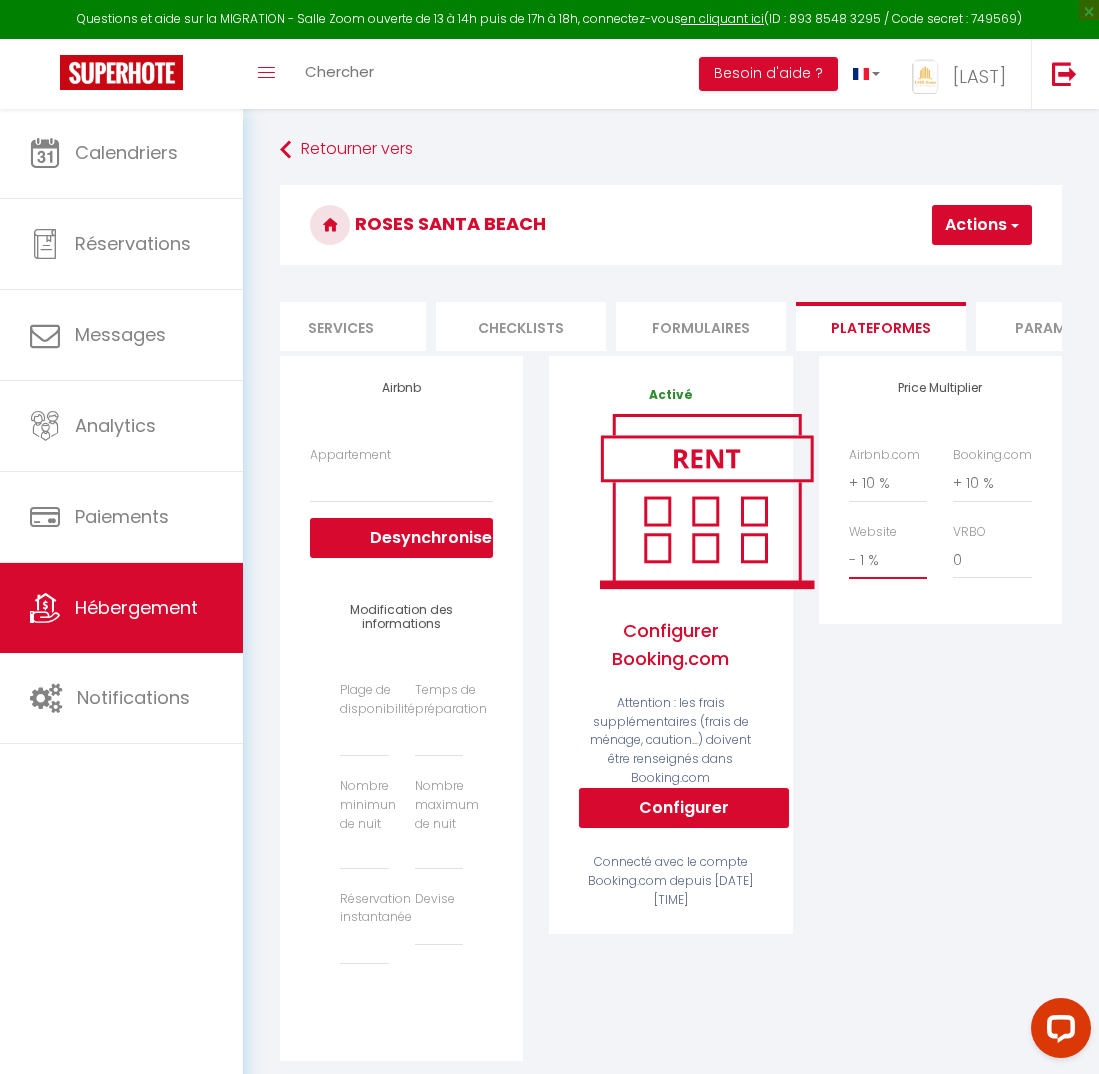 click on "Actions" at bounding box center (982, 225) 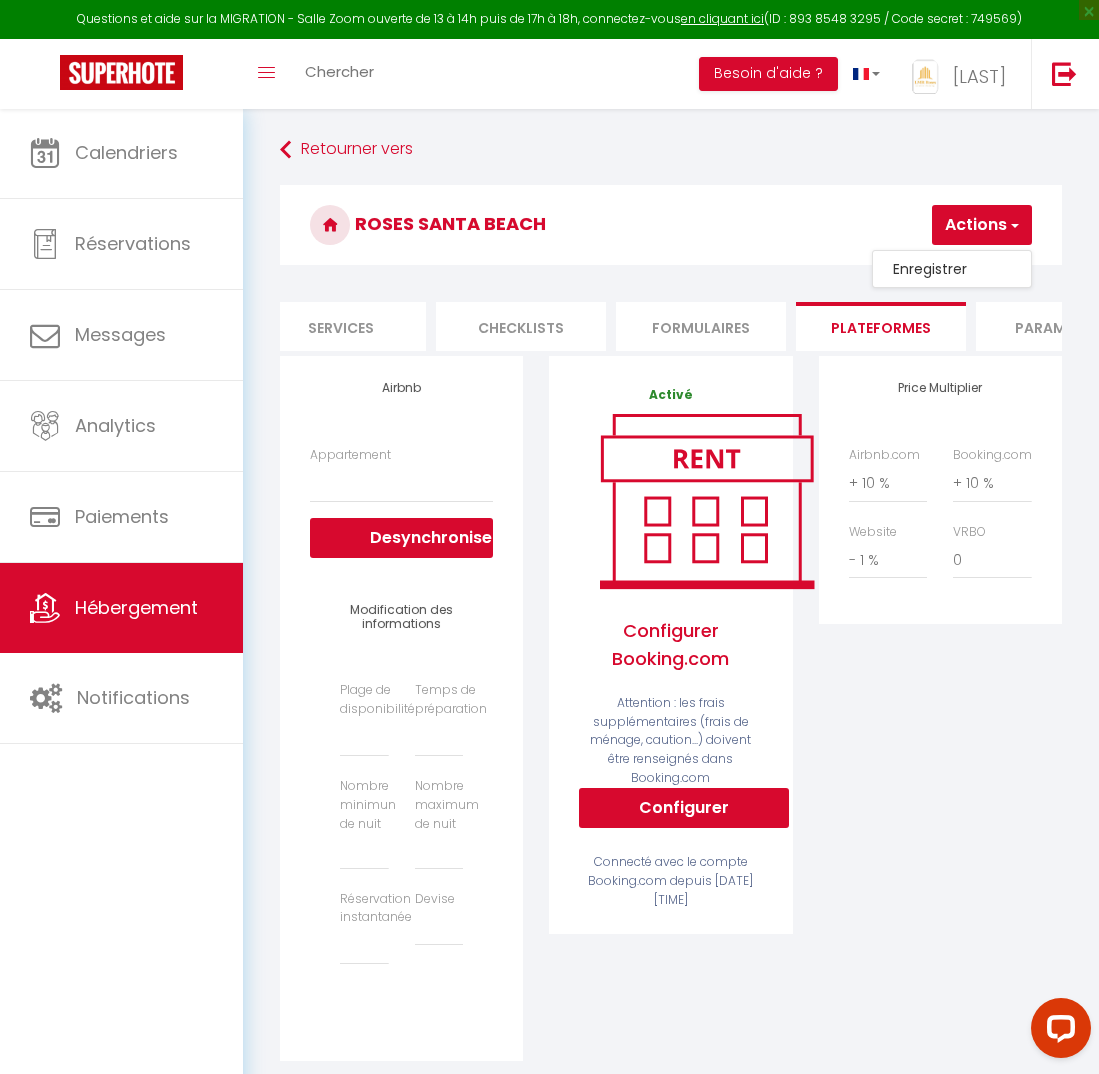 click on "Enregistrer" at bounding box center (952, 269) 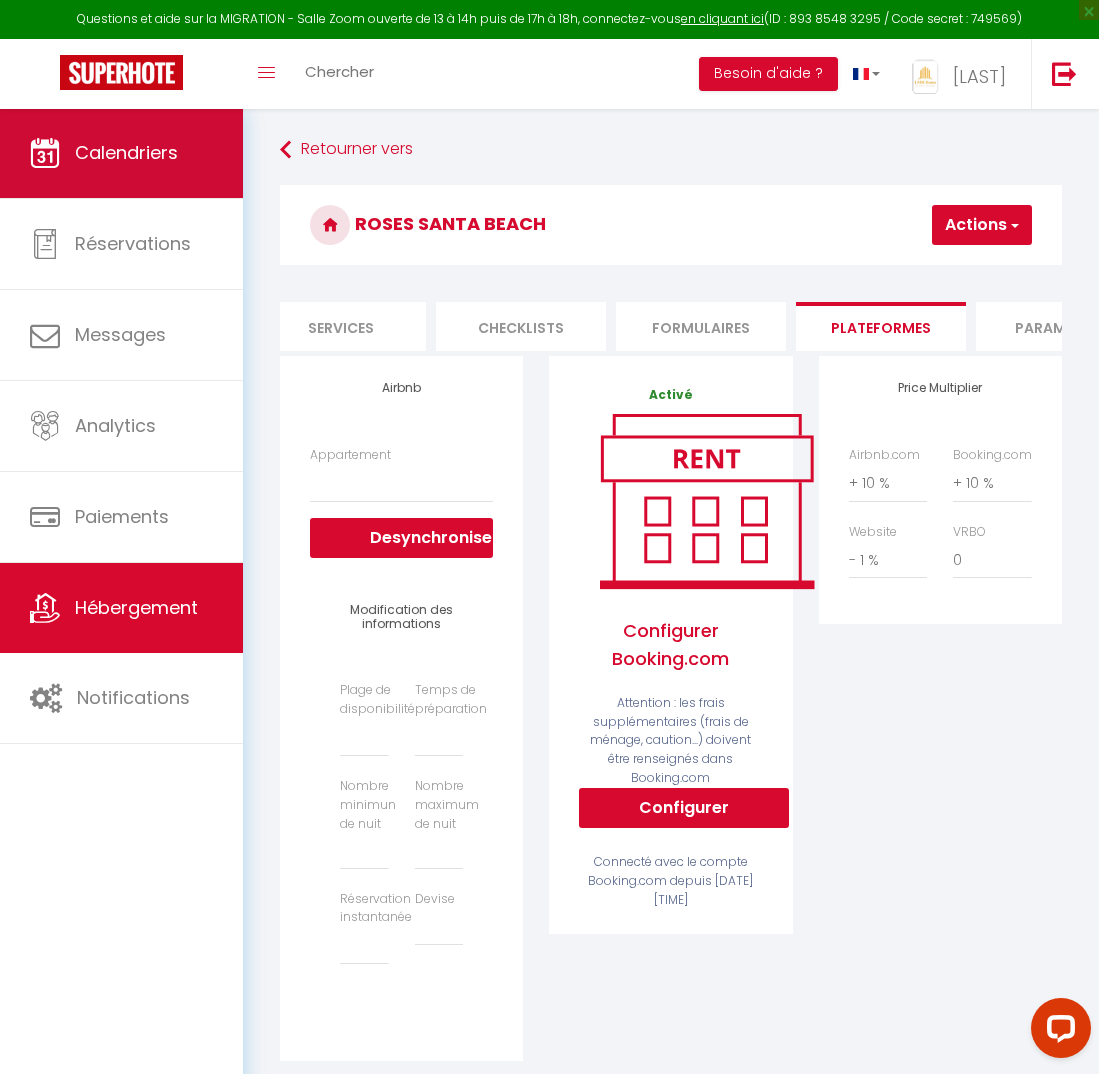 click on "Calendriers" at bounding box center [121, 153] 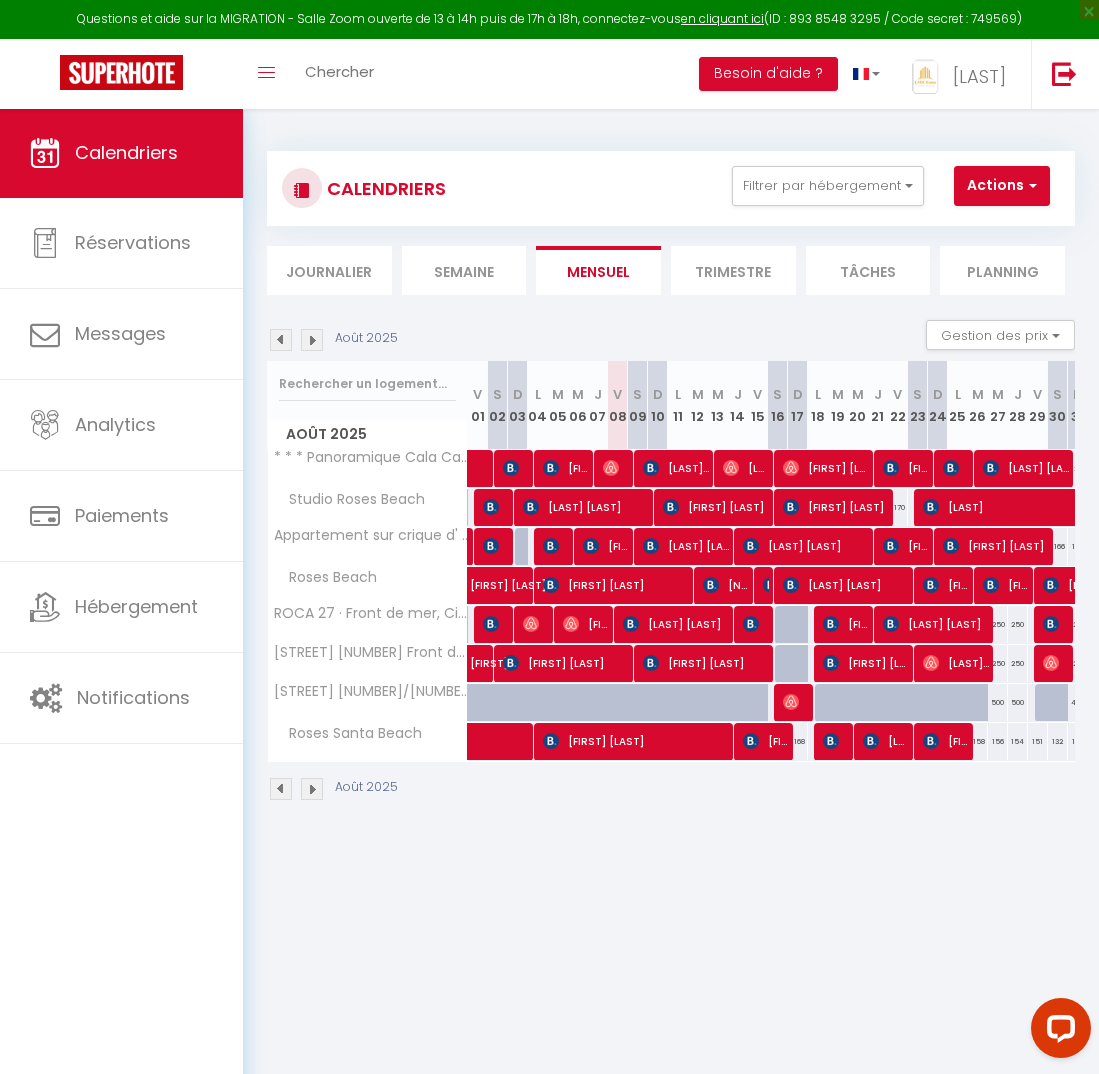 scroll, scrollTop: 0, scrollLeft: 0, axis: both 